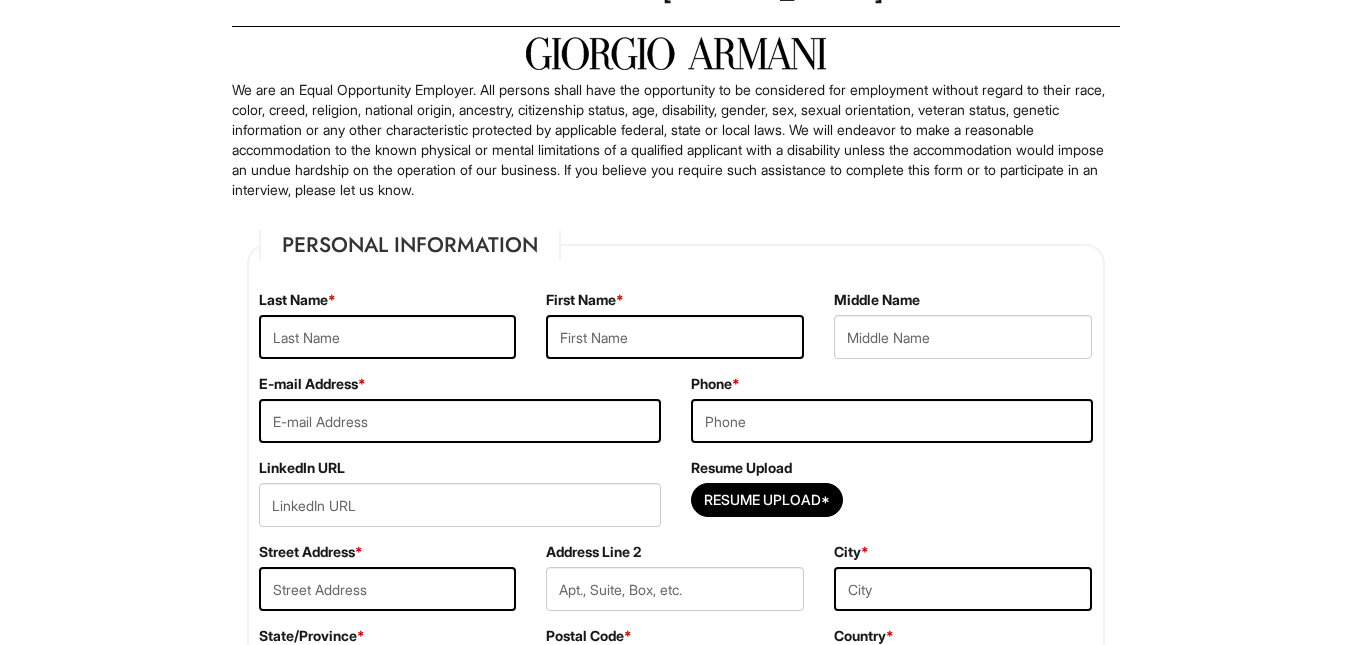 scroll, scrollTop: 200, scrollLeft: 0, axis: vertical 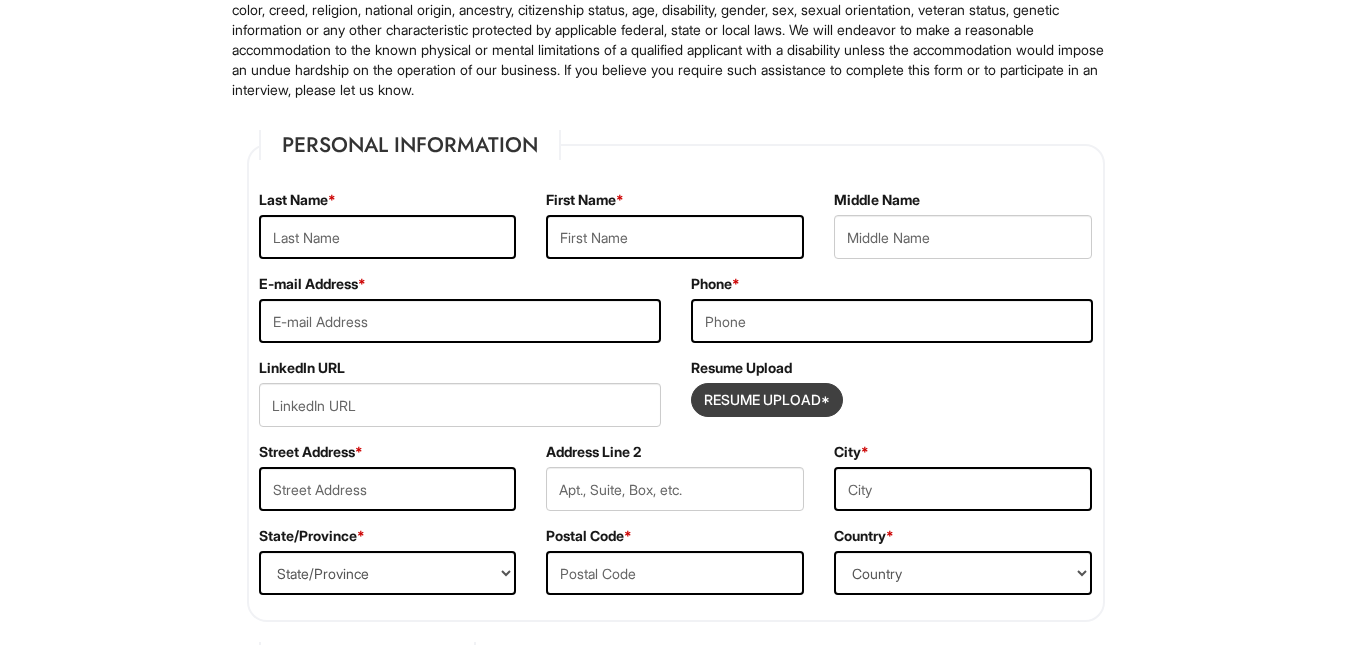 click at bounding box center [767, 400] 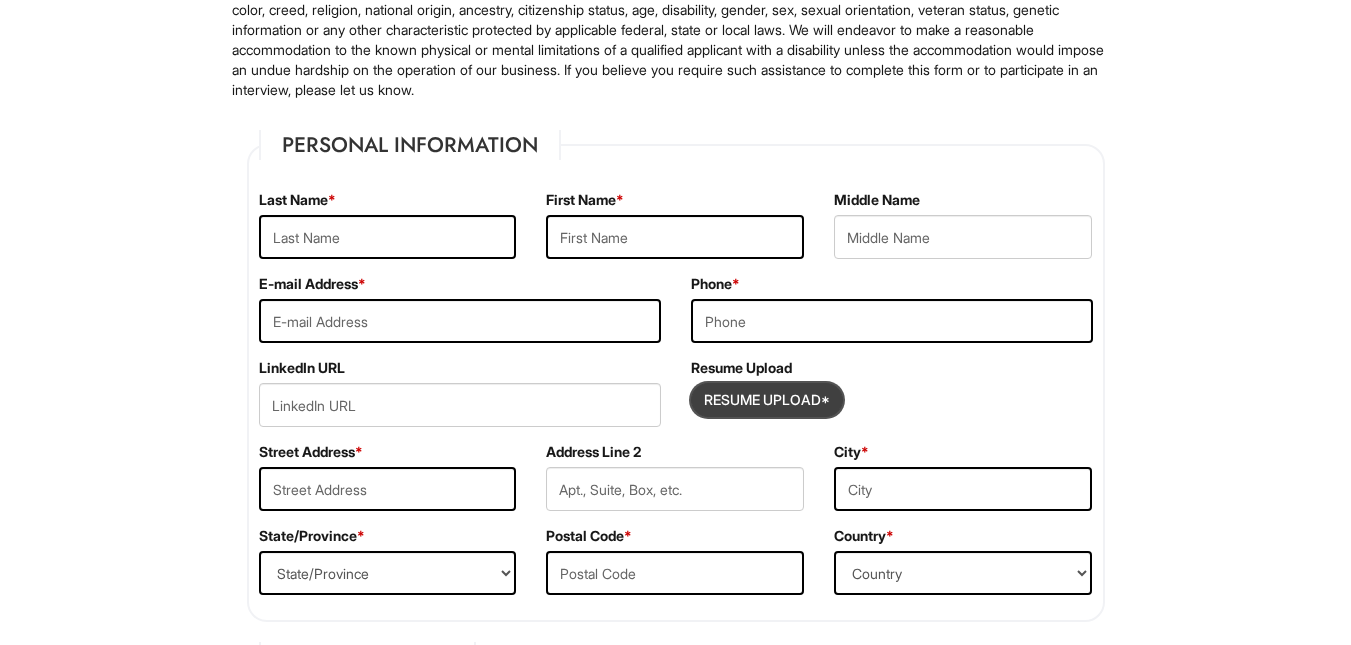 type on "C:\fakepath\Carol_ODell_Resume.docx" 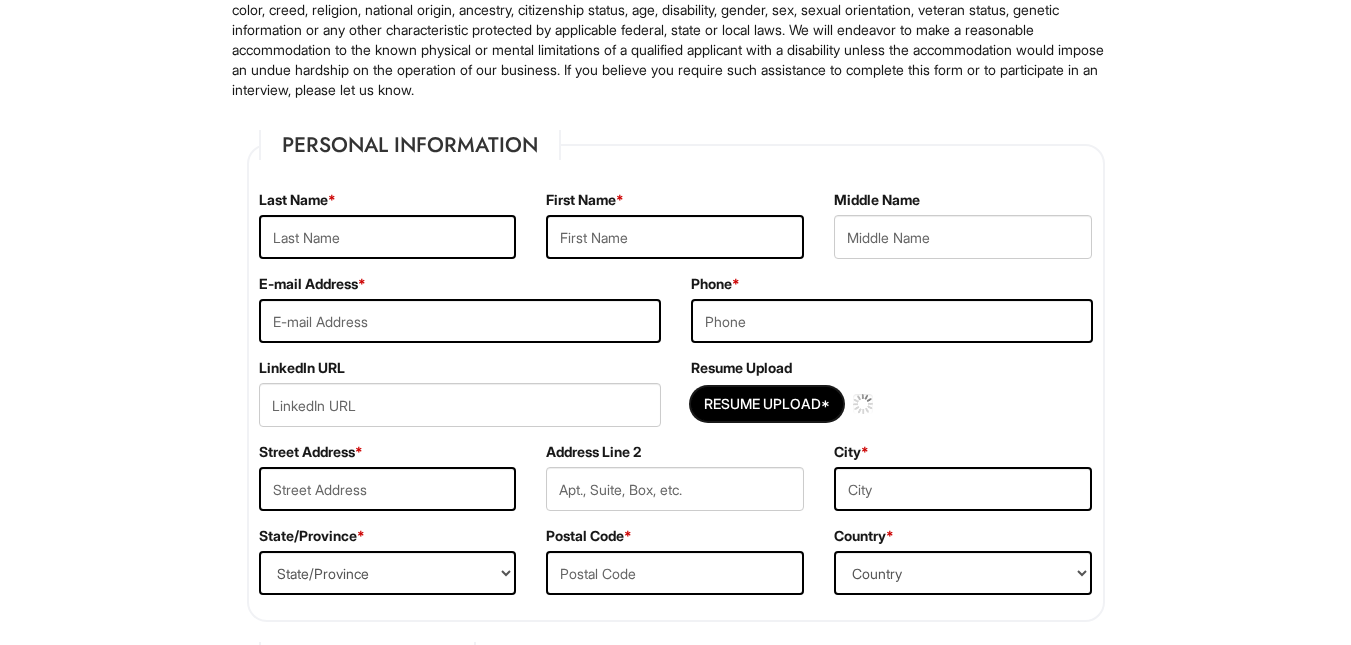 type 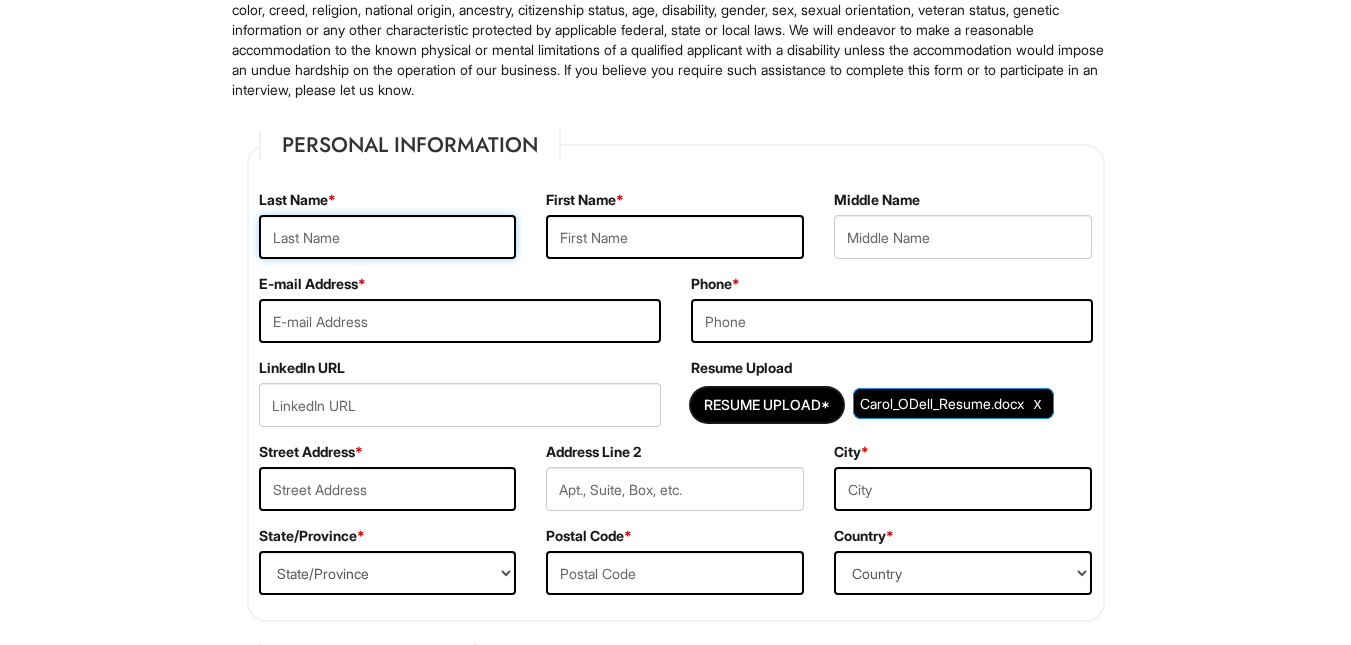click at bounding box center (388, 237) 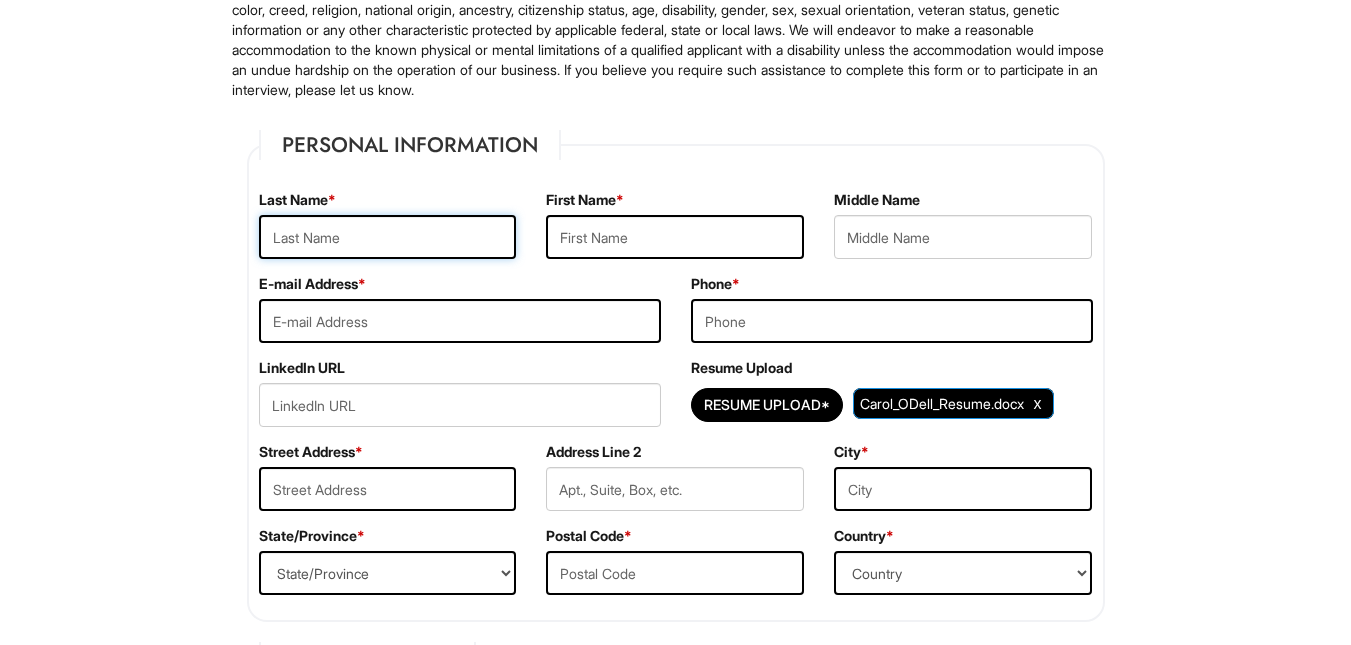 type on "O'Dell" 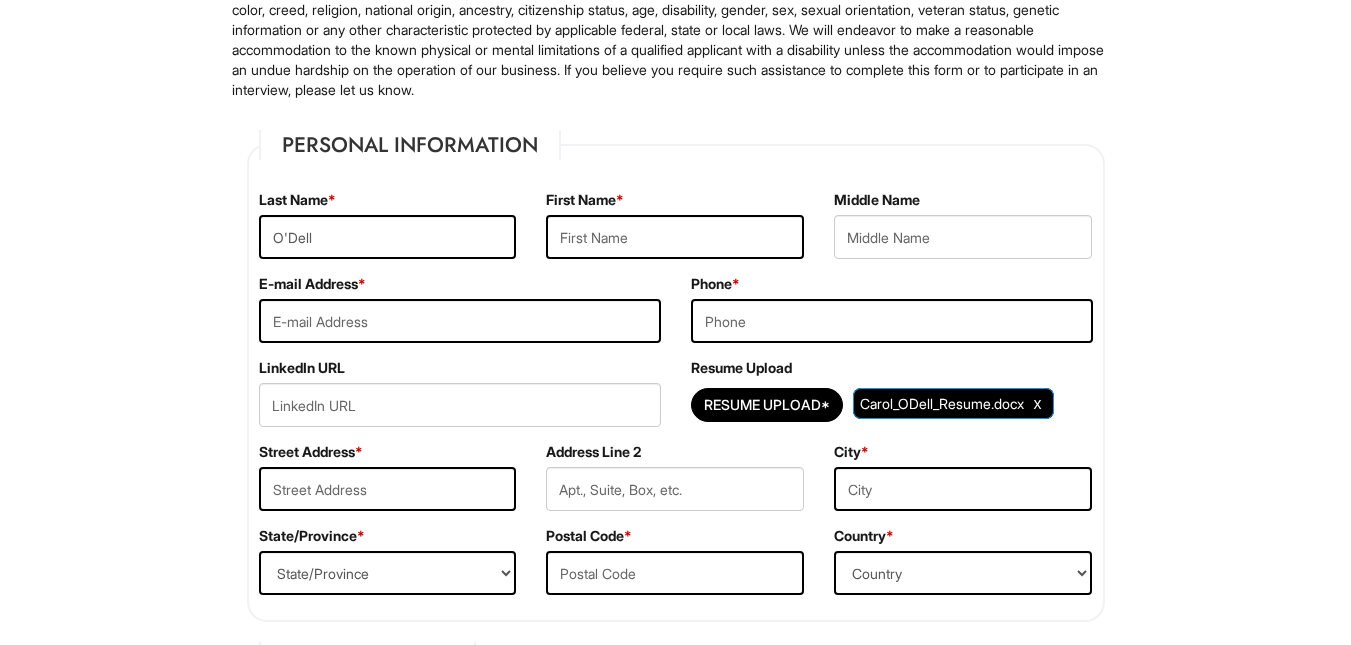 type on "Carol" 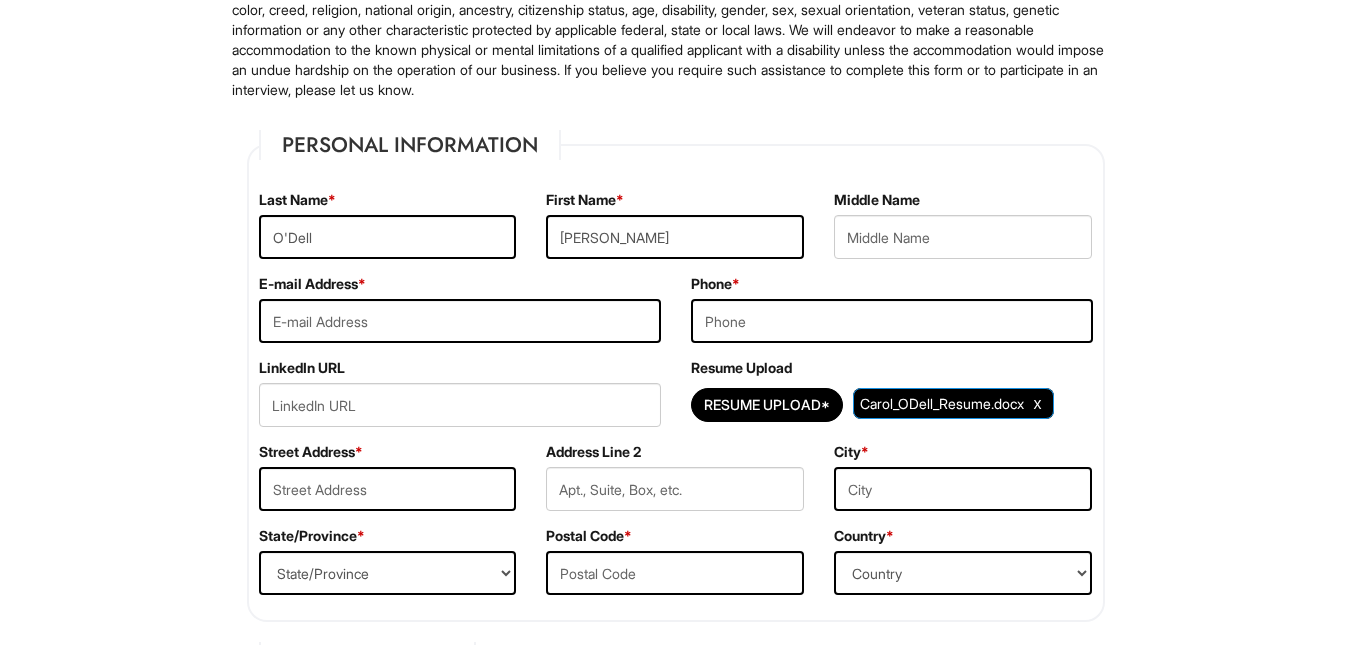 type on "carolodell36@gmail.com" 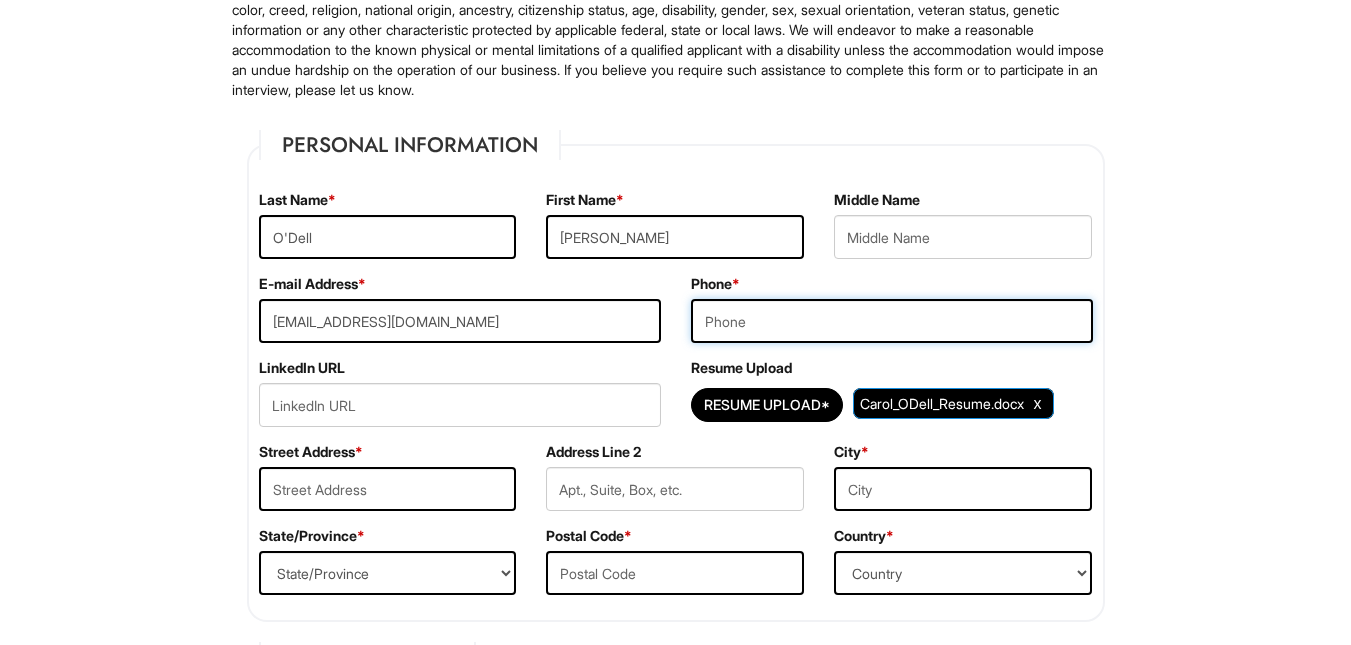 type on "2177753311" 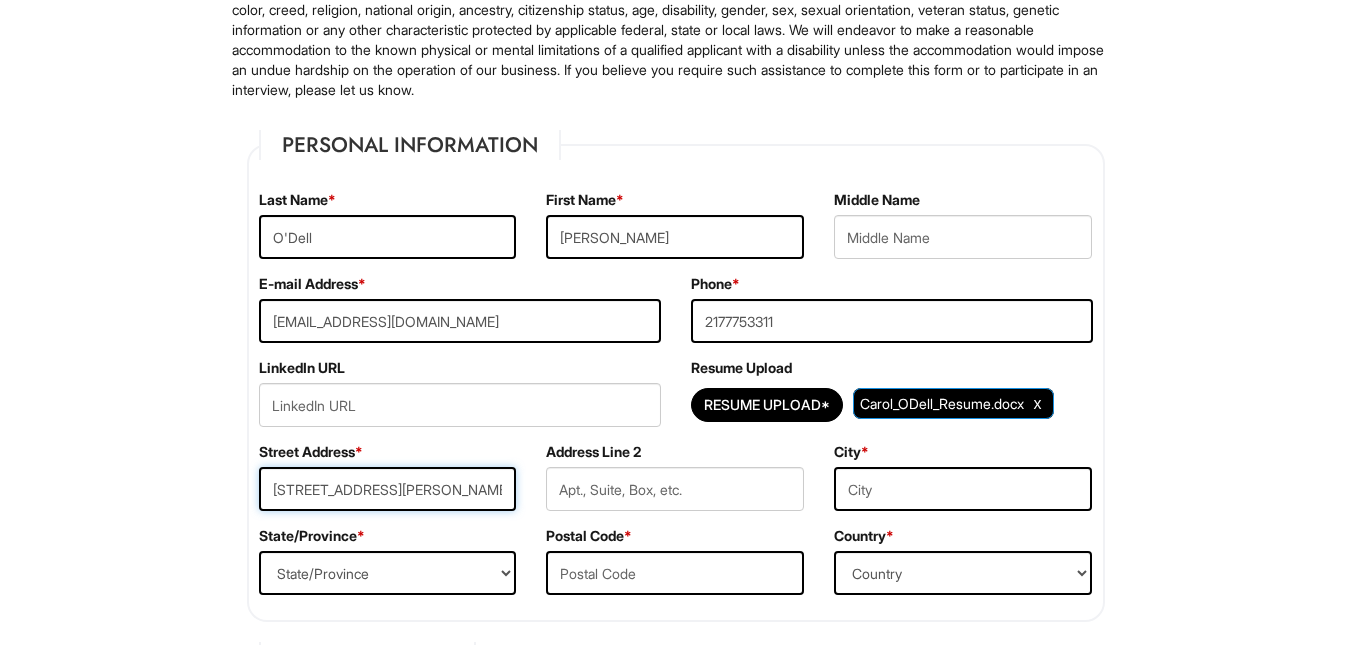 type on "Chicago" 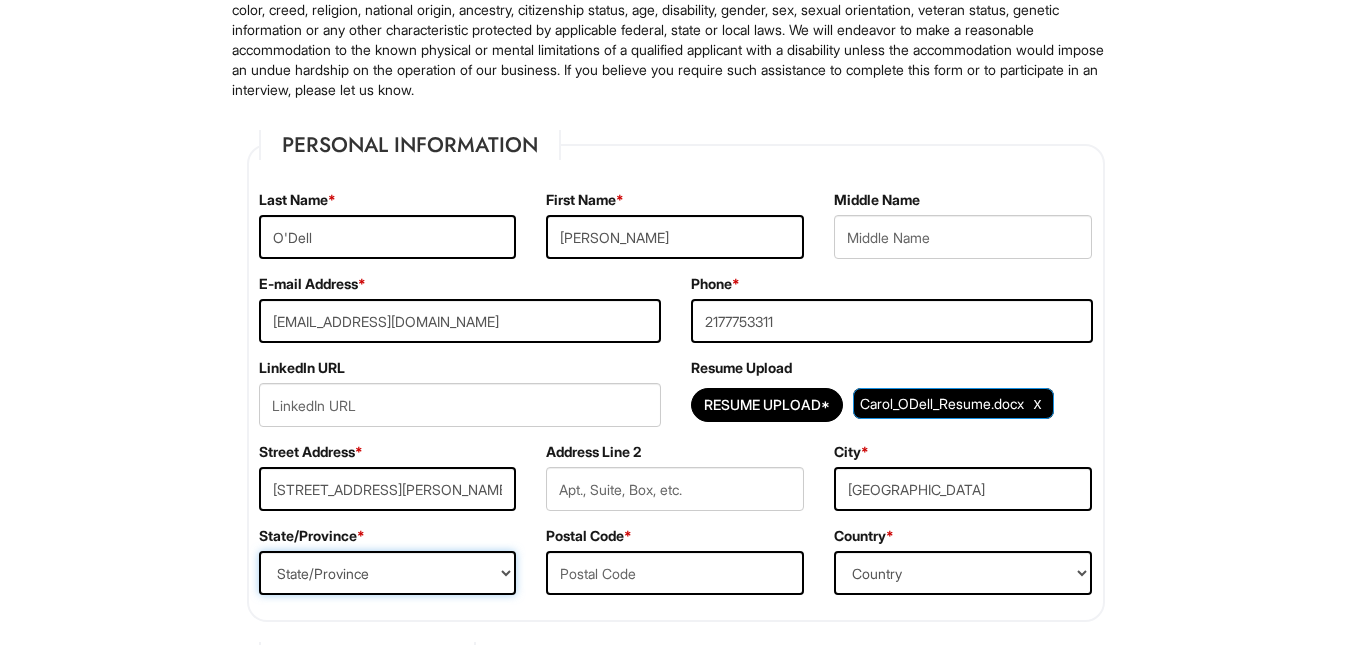 select on "IL" 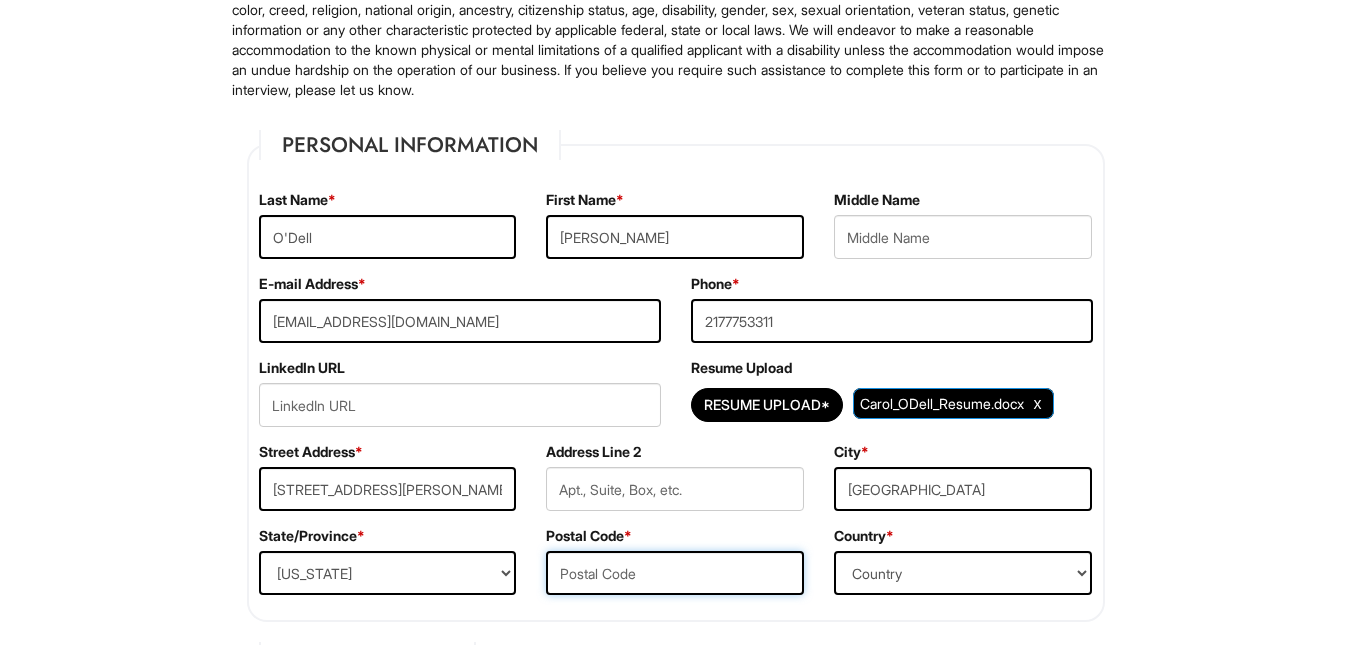 type on "60641" 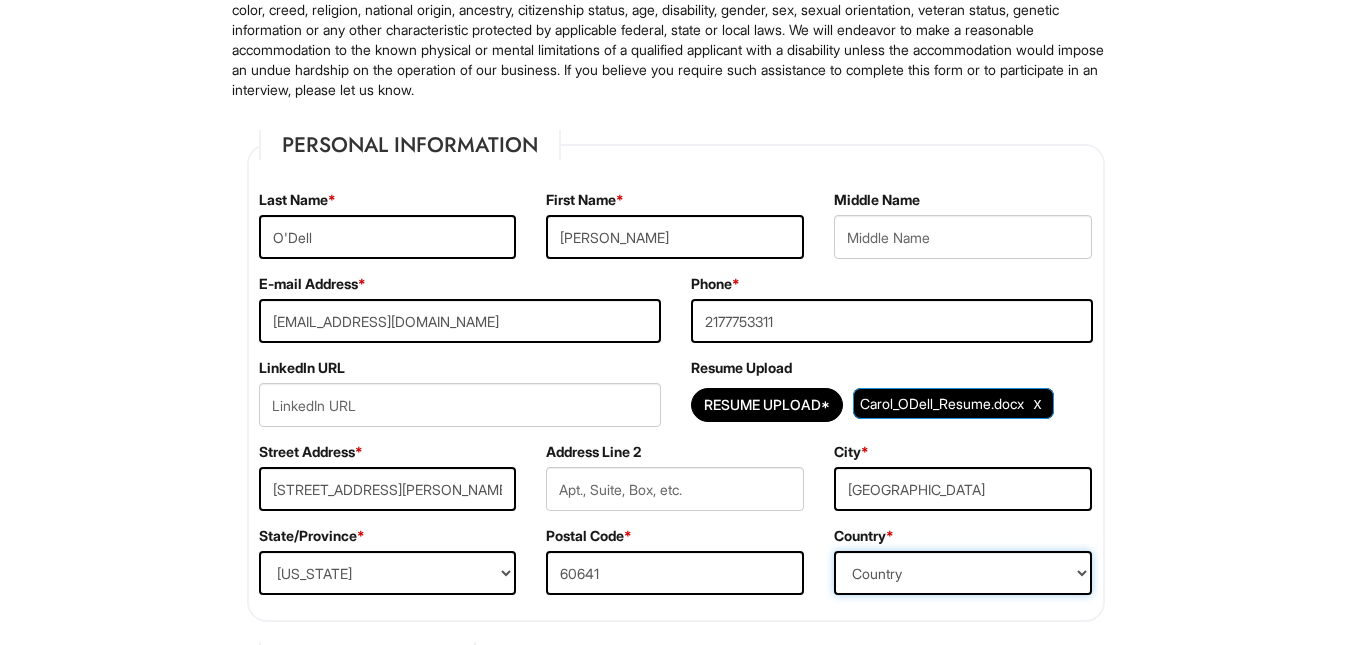 select on "United States of America" 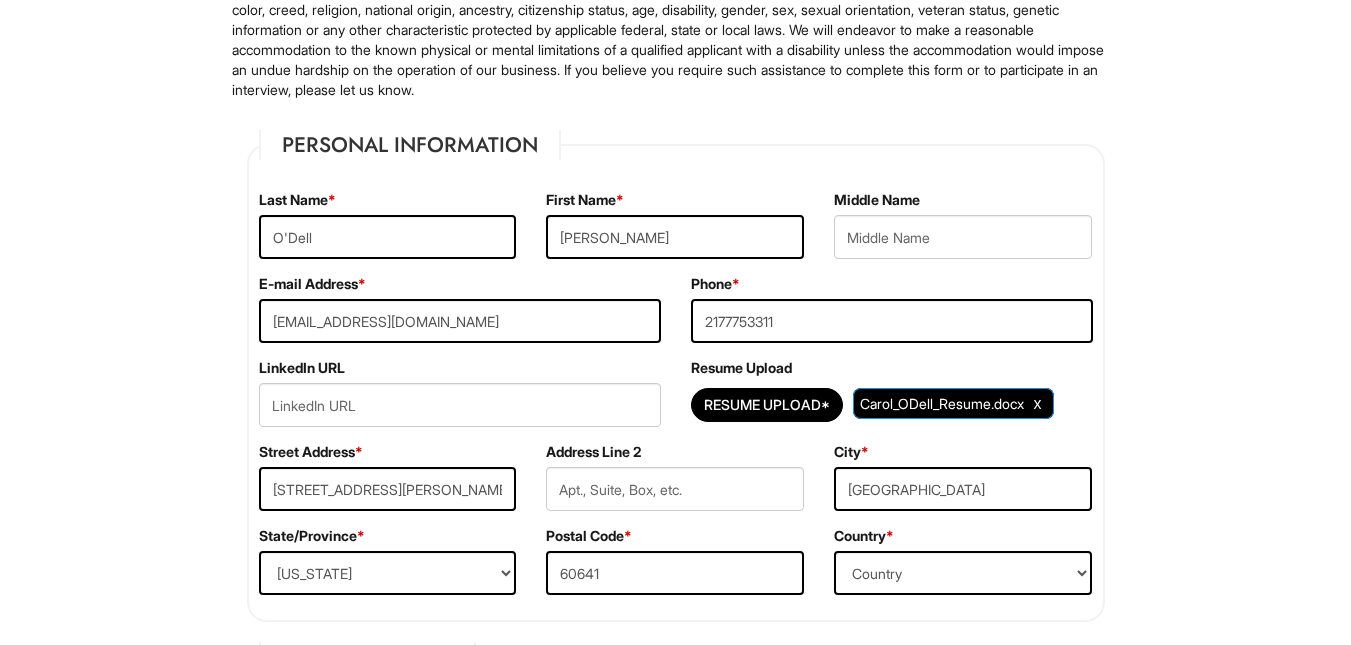 click on "Please Complete This Form 1 2 3 Client Advisor - Giorgio Armani PLEASE COMPLETE ALL REQUIRED FIELDS
We are an Equal Opportunity Employer. All persons shall have the opportunity to be considered for employment without regard to their race, color, creed, religion, national origin, ancestry, citizenship status, age, disability, gender, sex, sexual orientation, veteran status, genetic information or any other characteristic protected by applicable federal, state or local laws. We will endeavor to make a reasonable accommodation to the known physical or mental limitations of a qualified applicant with a disability unless the accommodation would impose an undue hardship on the operation of our business. If you believe you require such assistance to complete this form or to participate in an interview, please let us know.
Personal Information
Last Name  *   O'Dell
First Name  *   Carol
Middle Name
E-mail Address  *   carolodell36@gmail.com
Phone  *   2177753311
LinkedIn URL" at bounding box center (675, 1753) 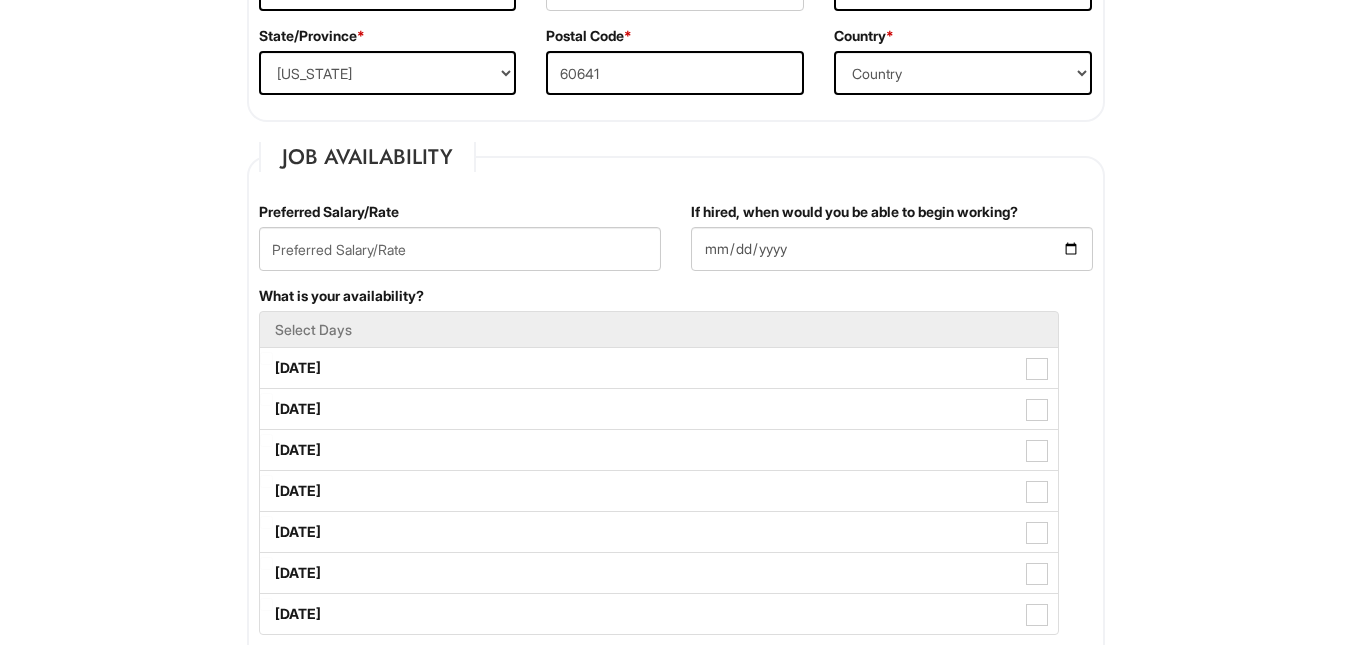 scroll, scrollTop: 900, scrollLeft: 0, axis: vertical 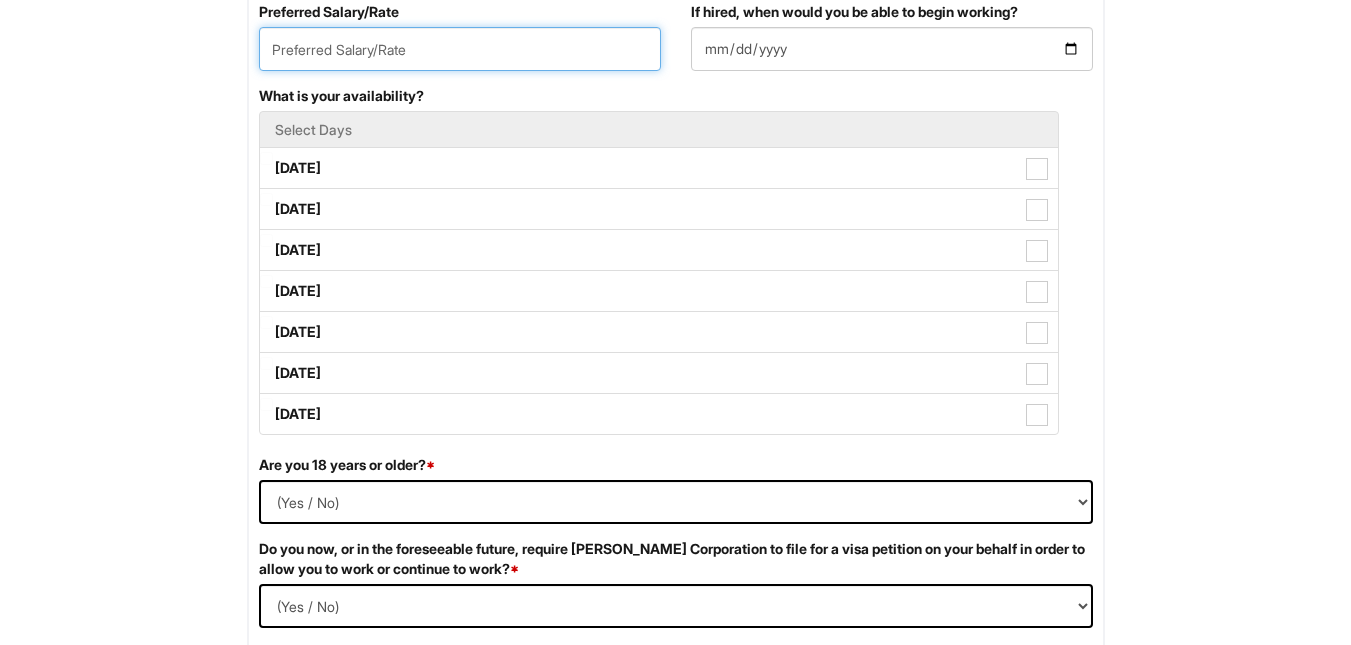 click at bounding box center [460, 49] 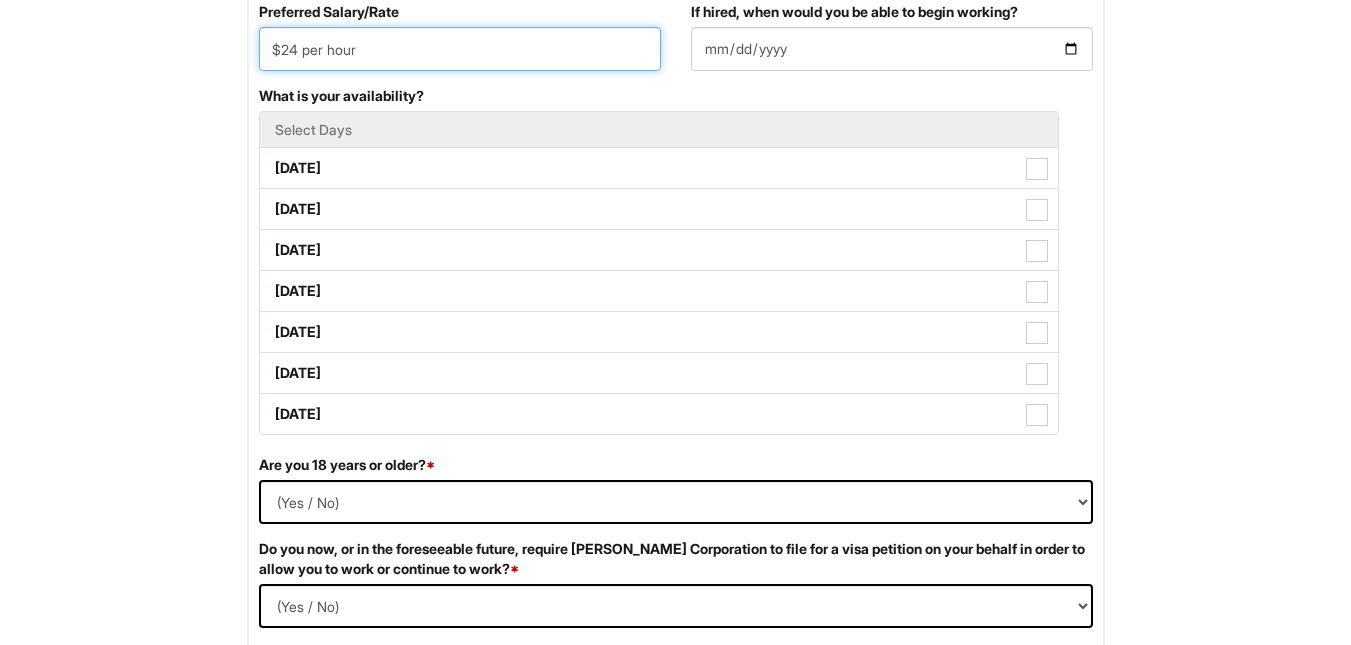 type on "$24 per hour" 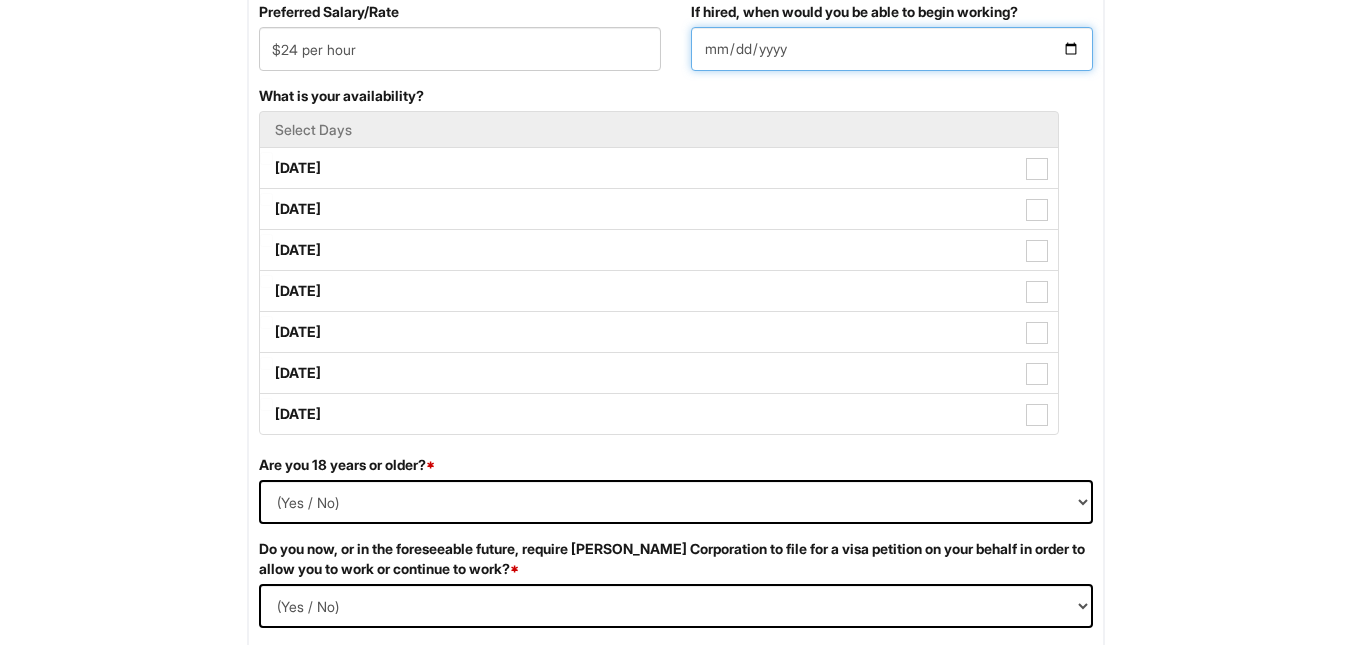 click on "If hired, when would you be able to begin working?" at bounding box center [892, 49] 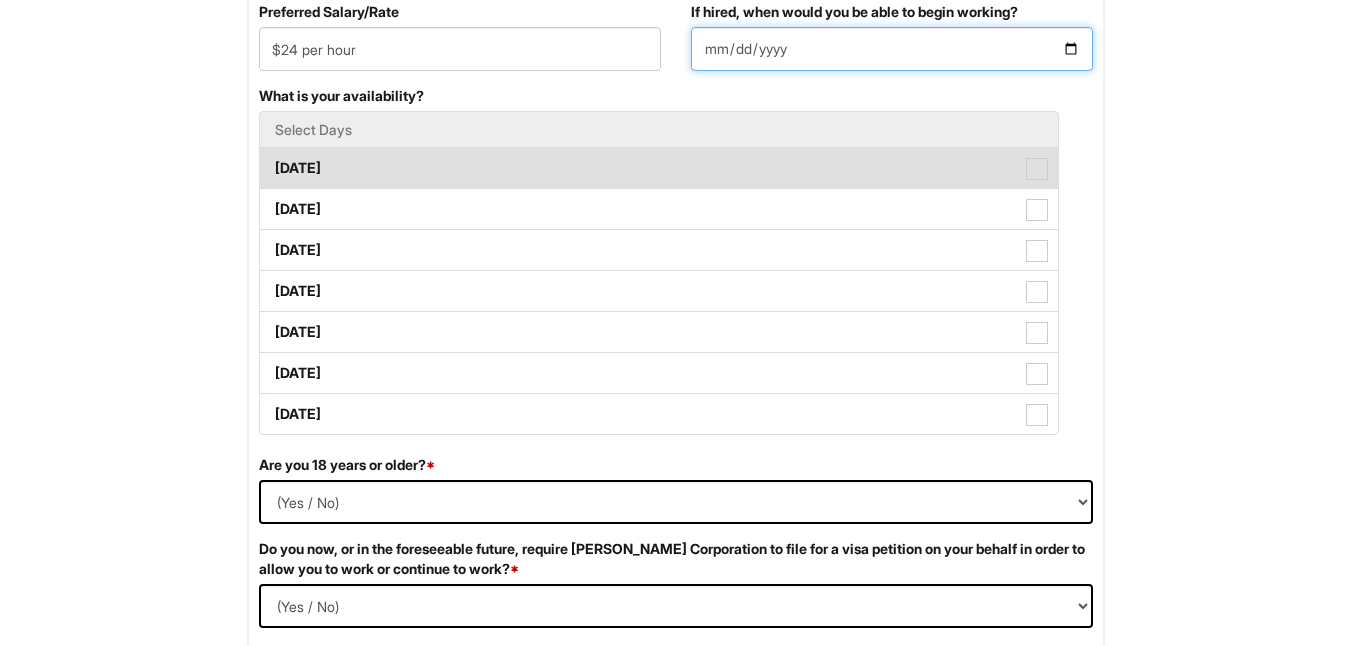 type on "2025-07-15" 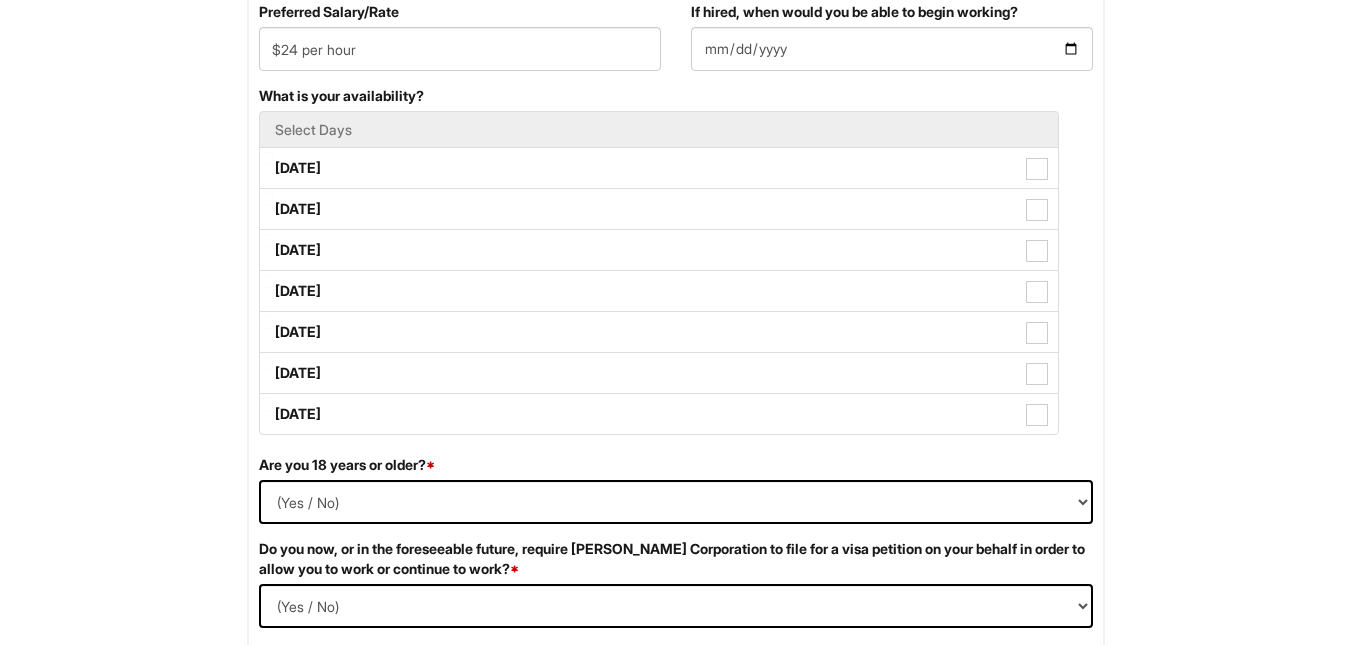 drag, startPoint x: 1192, startPoint y: 230, endPoint x: 1208, endPoint y: 224, distance: 17.088007 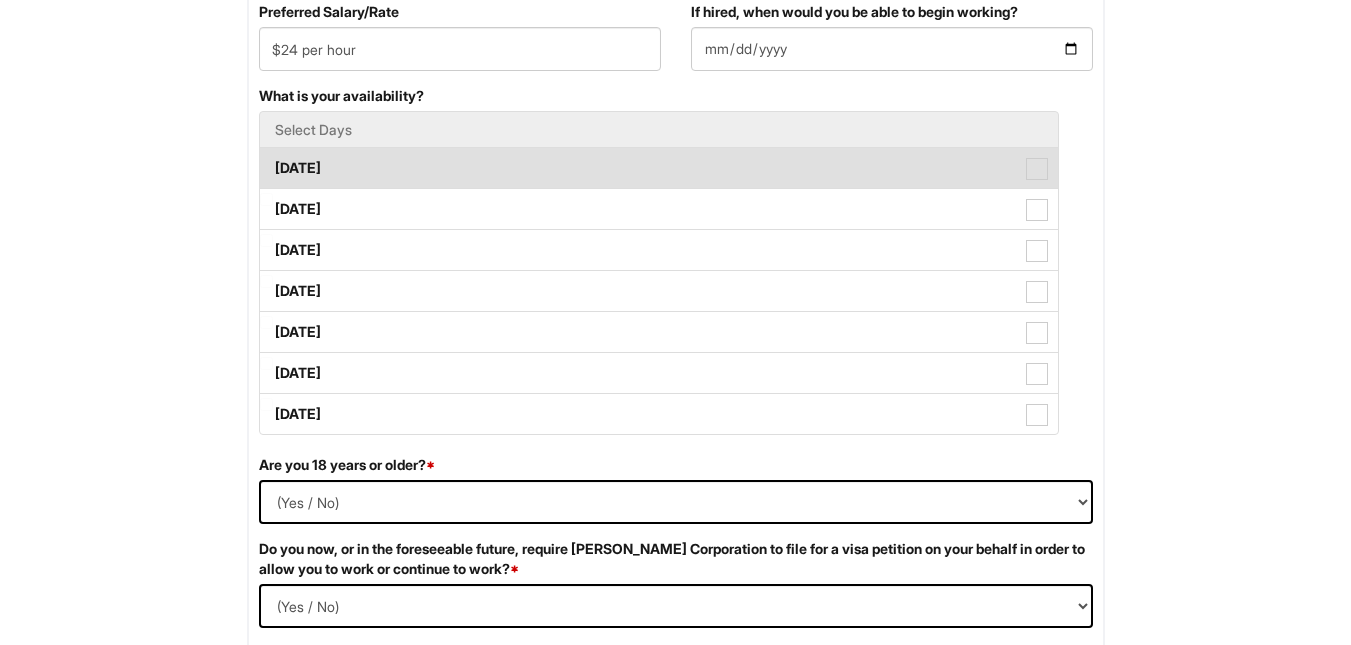 click on "Monday" at bounding box center [659, 168] 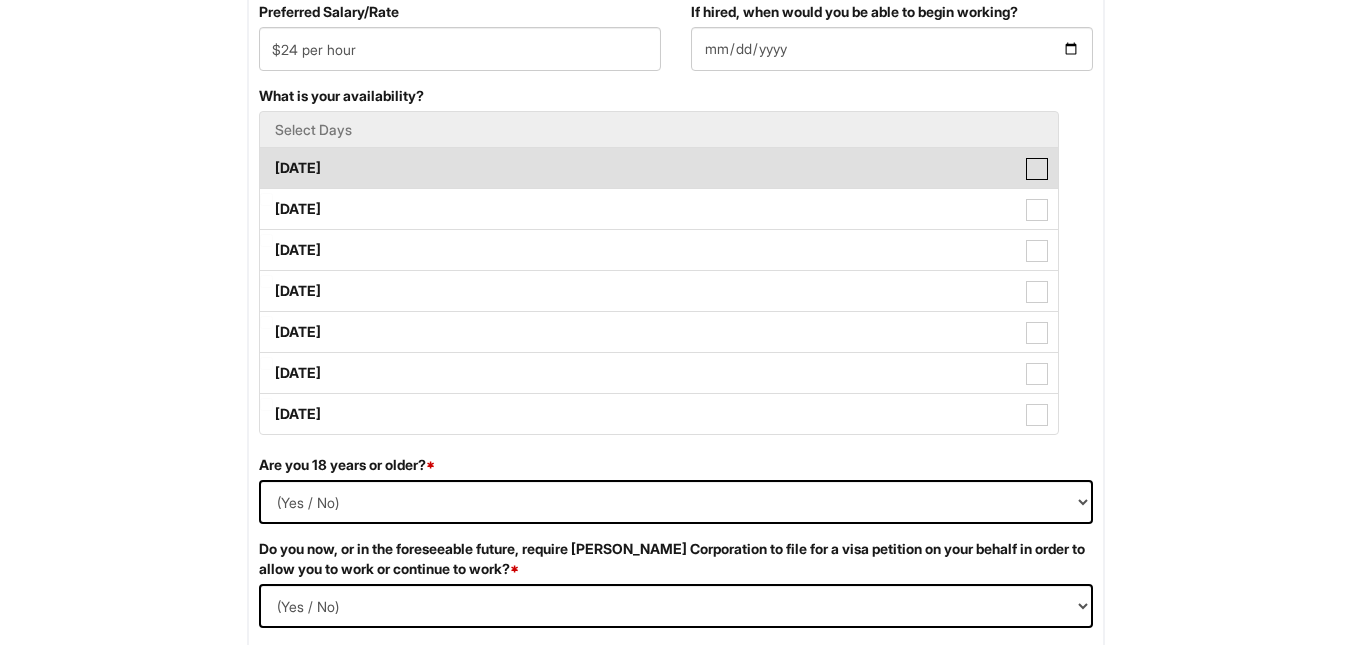 click on "Monday" at bounding box center [266, 158] 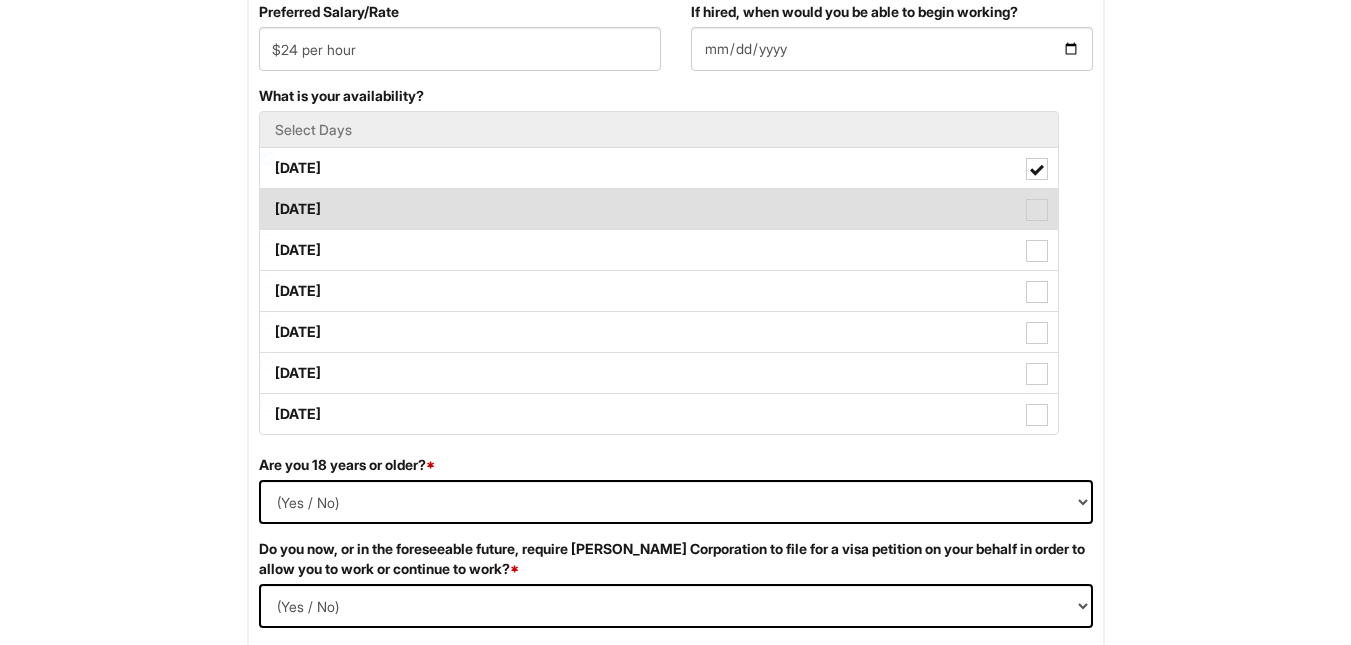 click on "Tuesday" at bounding box center (659, 209) 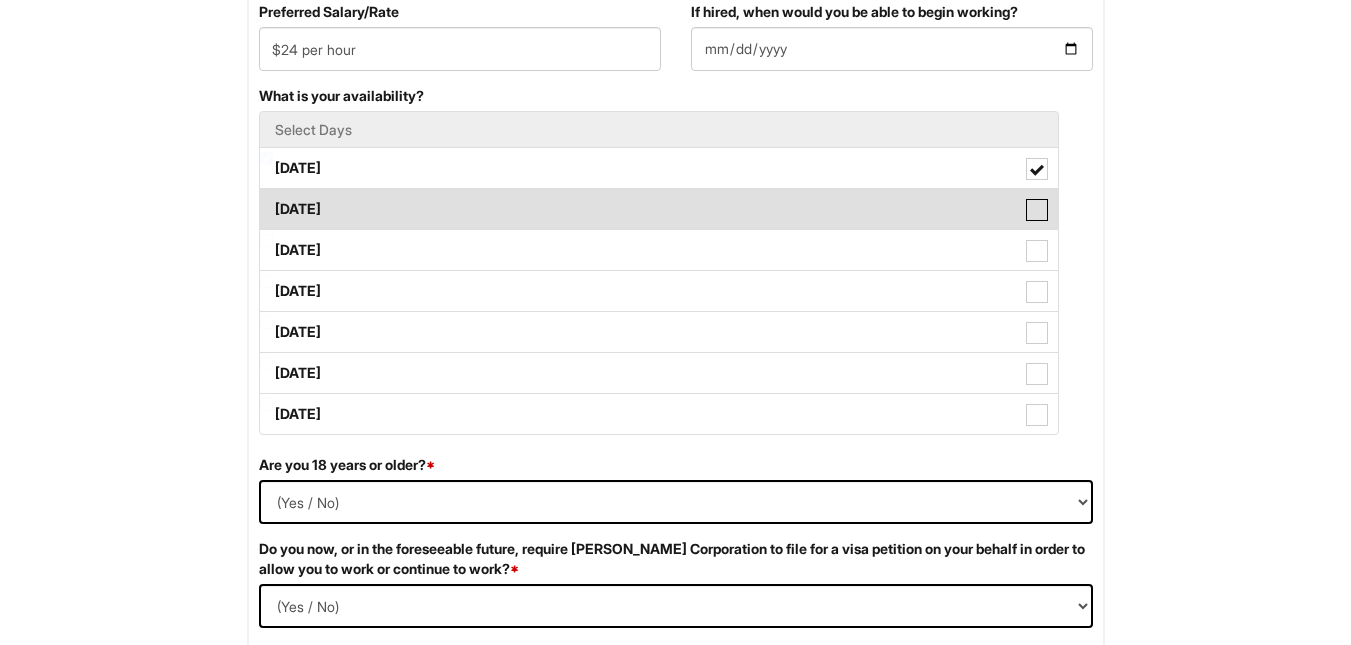 click on "Tuesday" at bounding box center (266, 199) 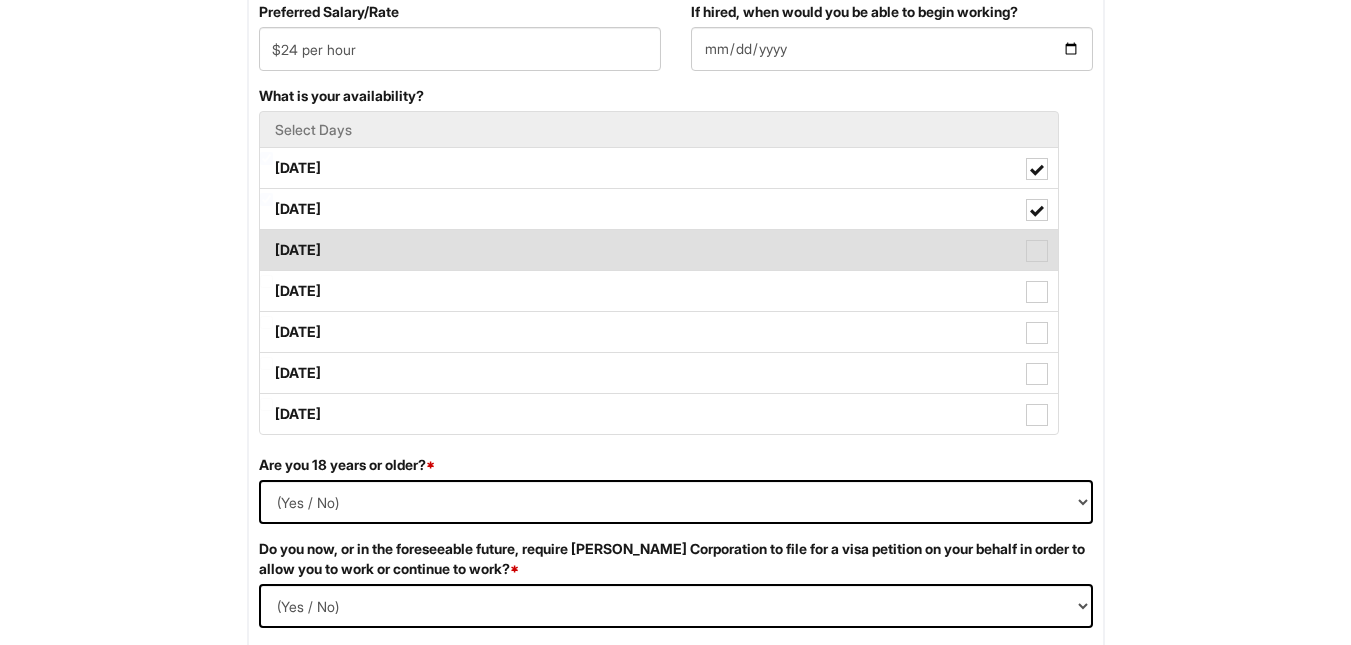 click on "Wednesday" at bounding box center (659, 250) 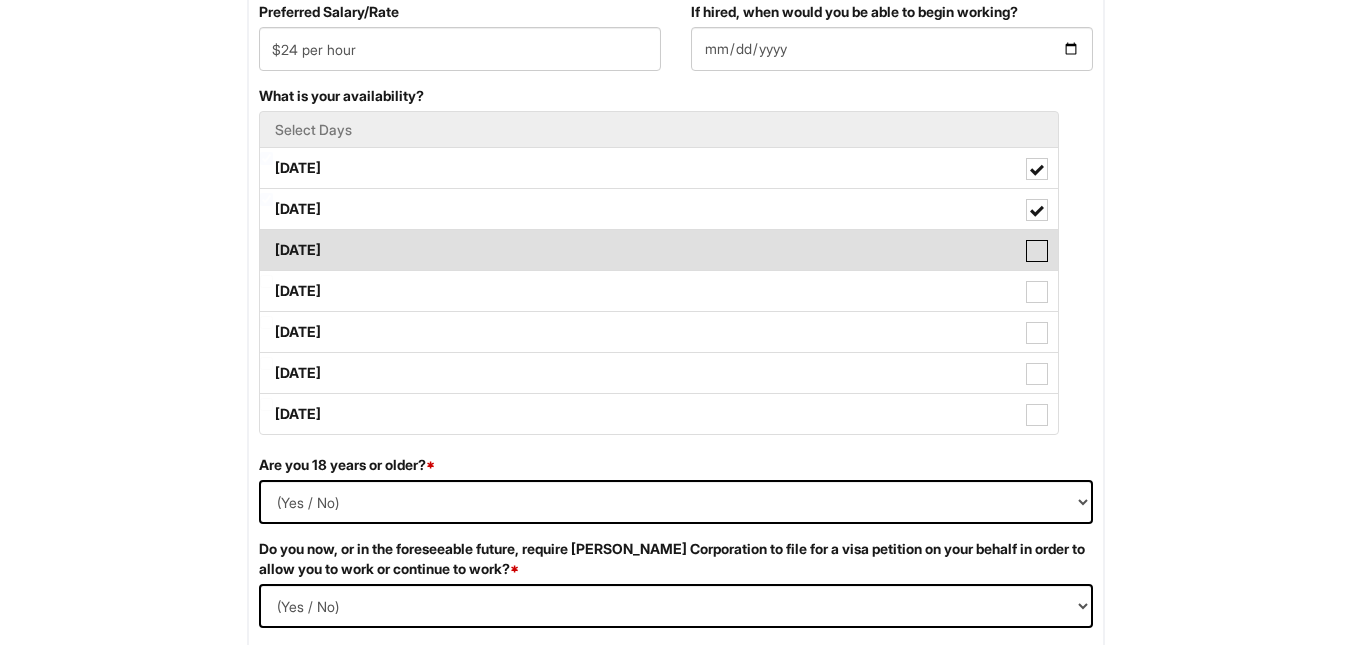 click on "Wednesday" at bounding box center [266, 240] 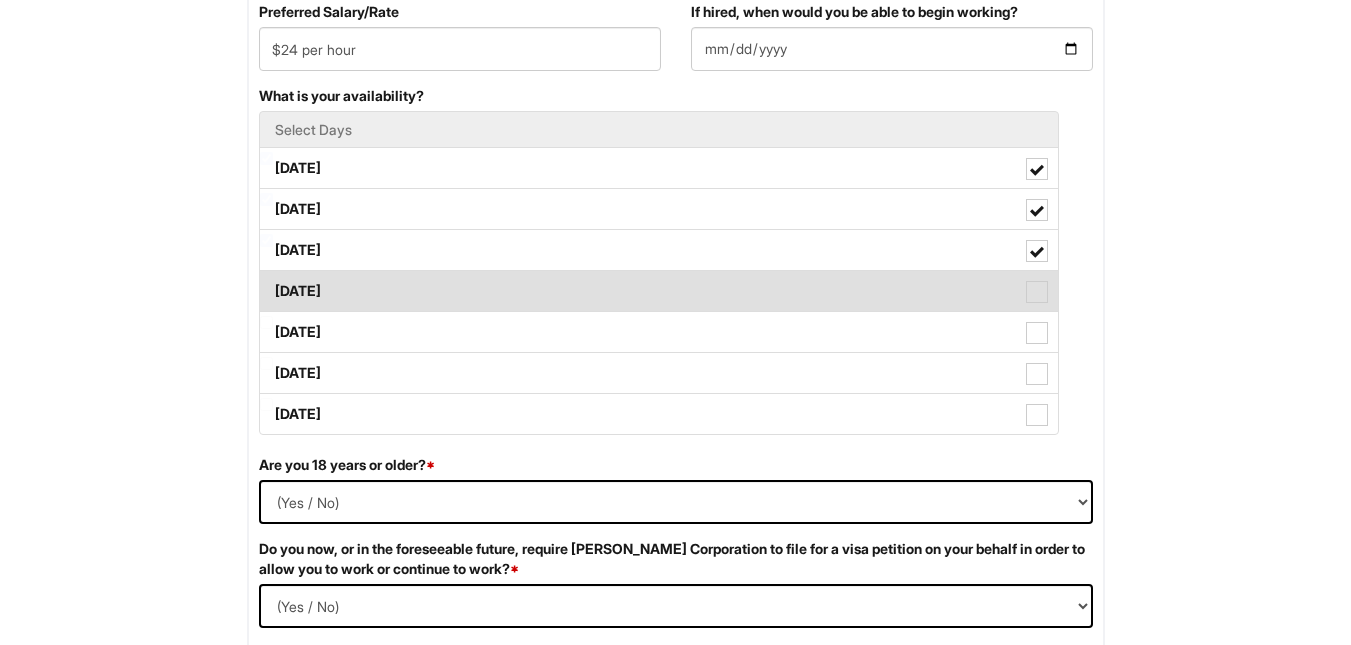 click on "Thursday" at bounding box center [659, 291] 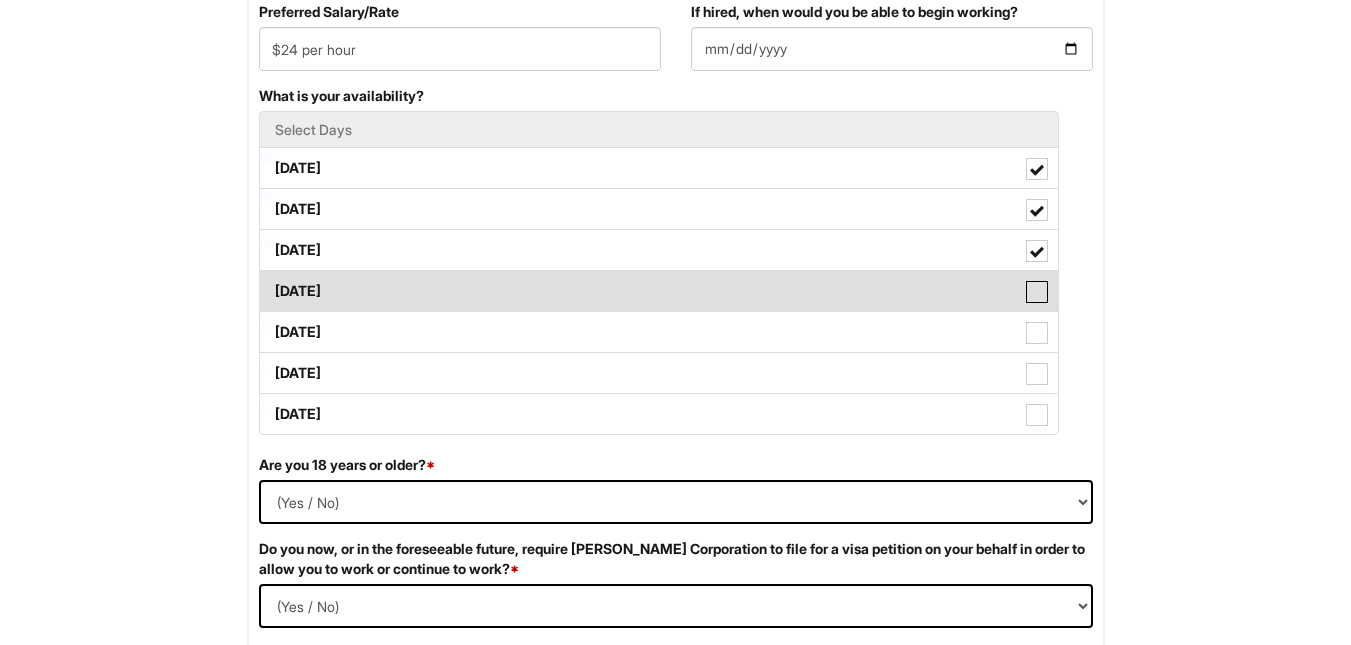 click on "Thursday" at bounding box center (266, 281) 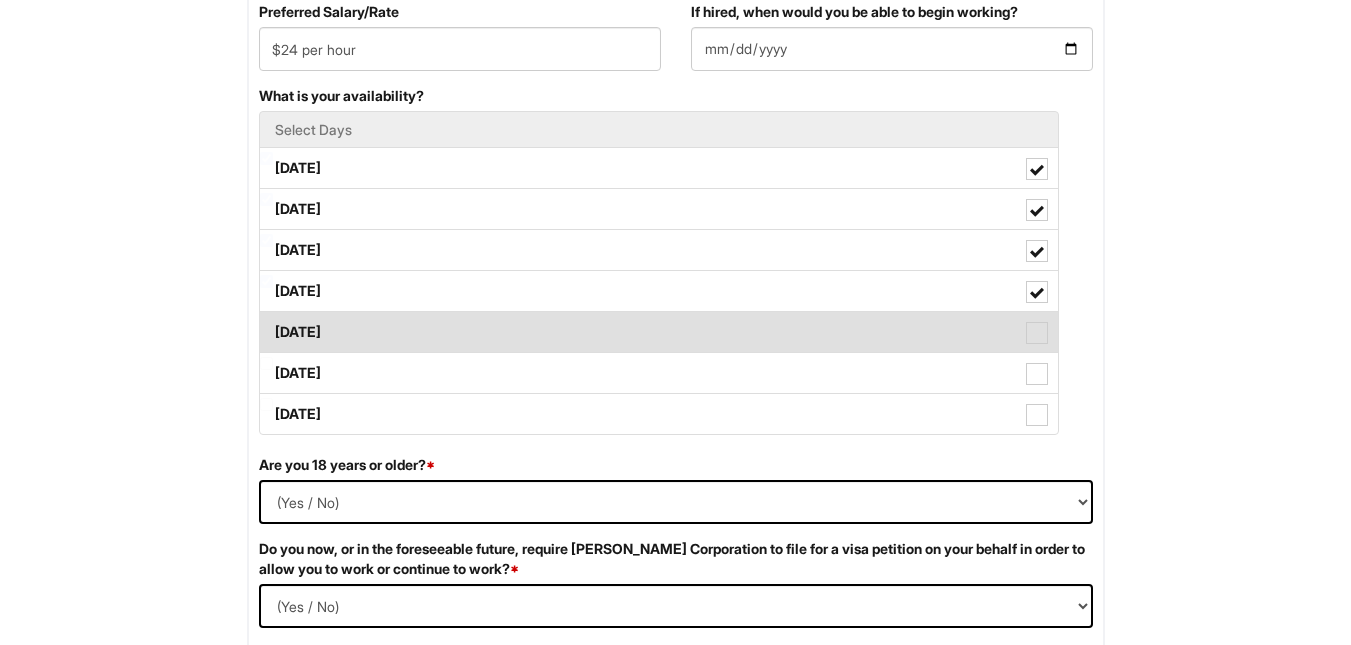 click on "Friday" at bounding box center [659, 332] 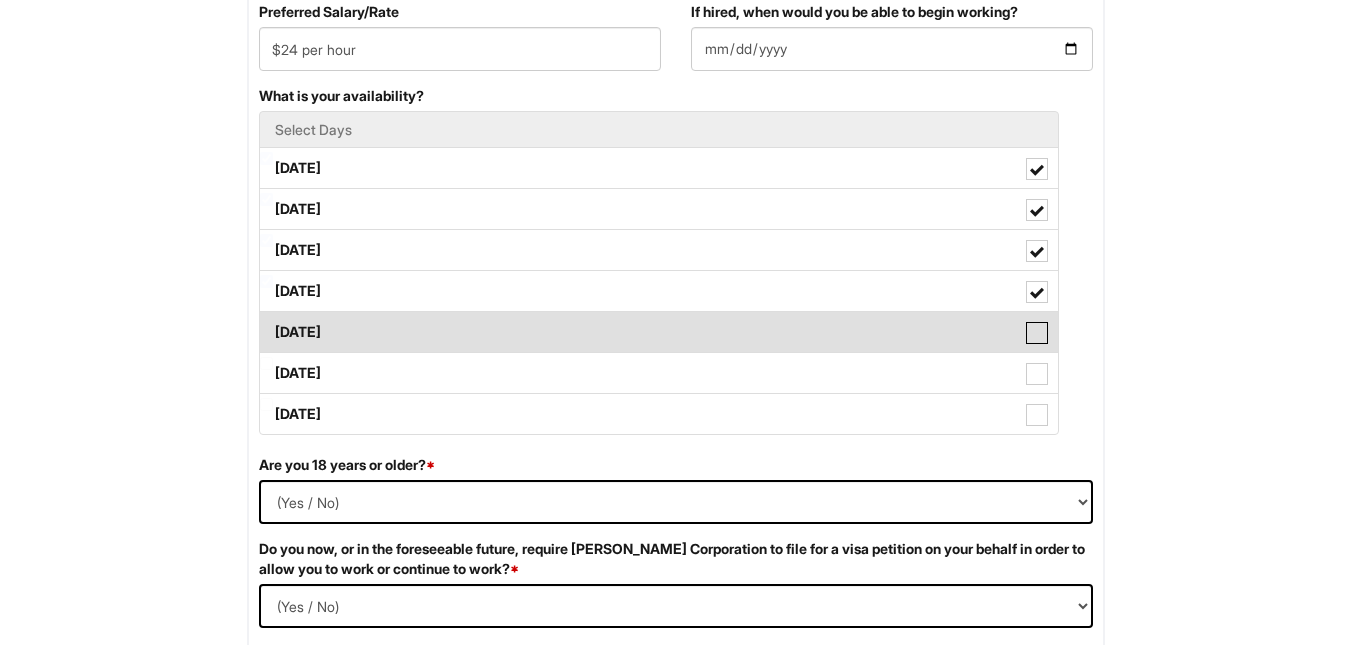 click on "Friday" at bounding box center [266, 322] 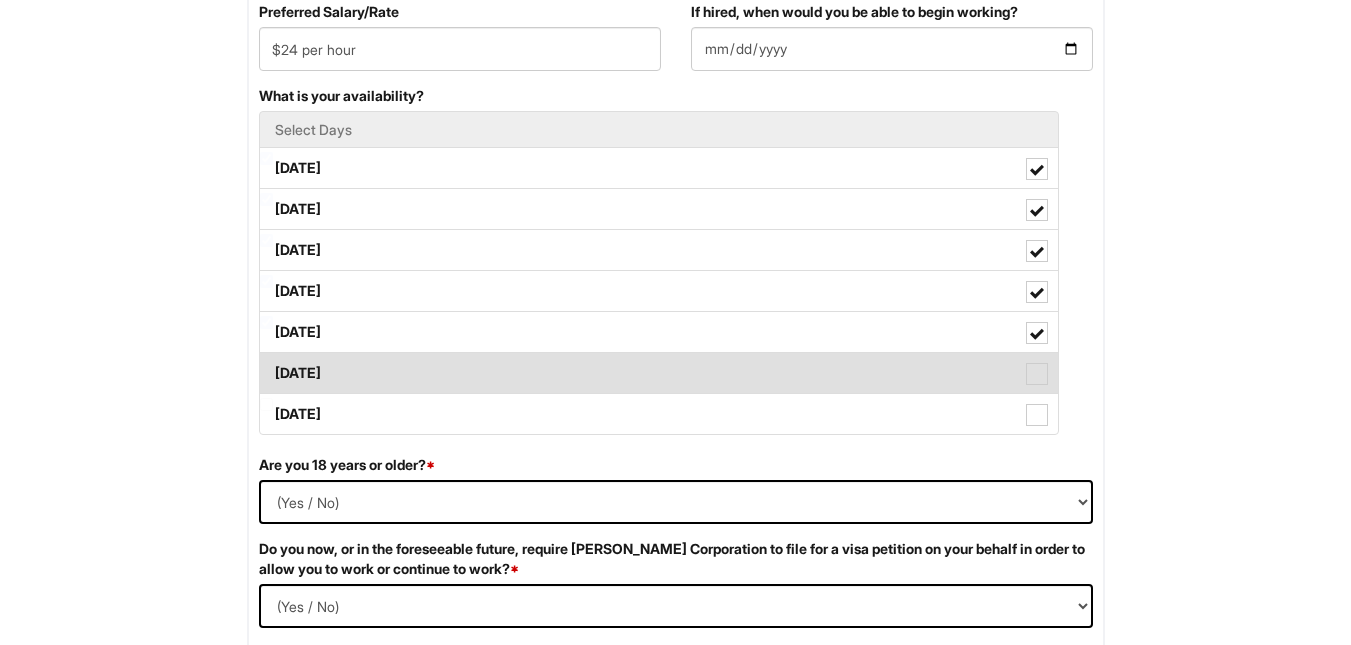 click on "Saturday" at bounding box center [659, 373] 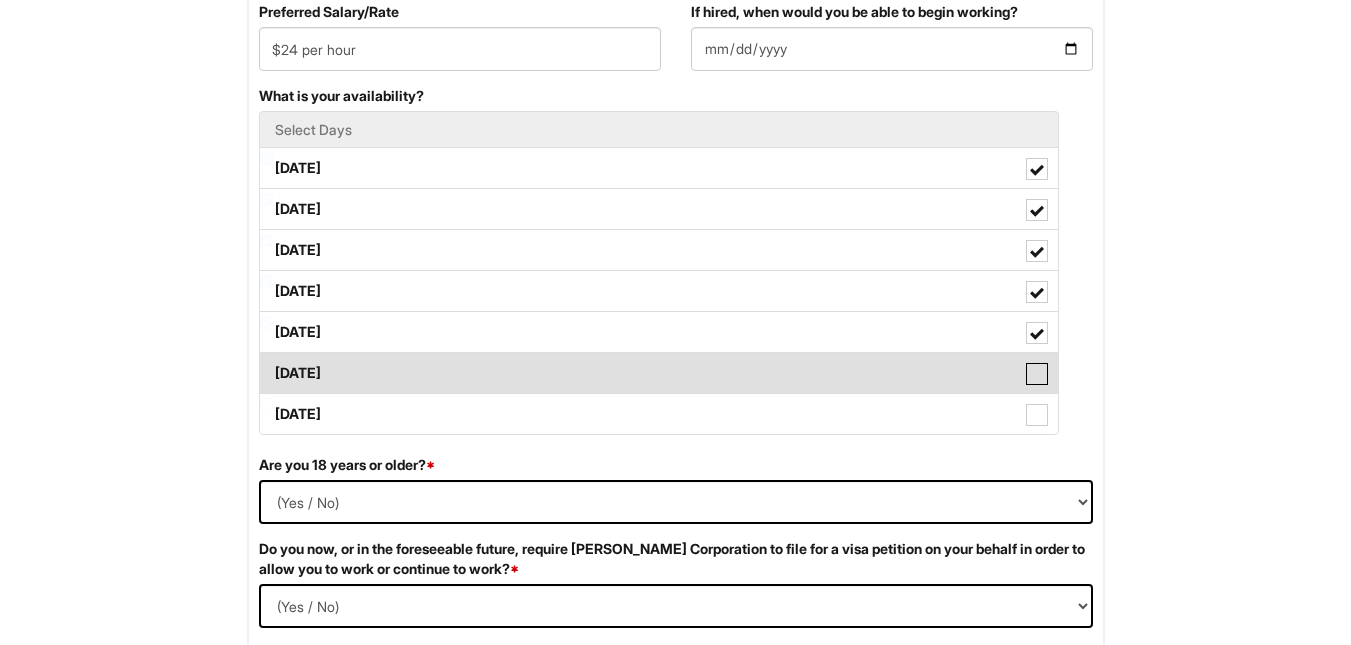click on "Saturday" at bounding box center [266, 363] 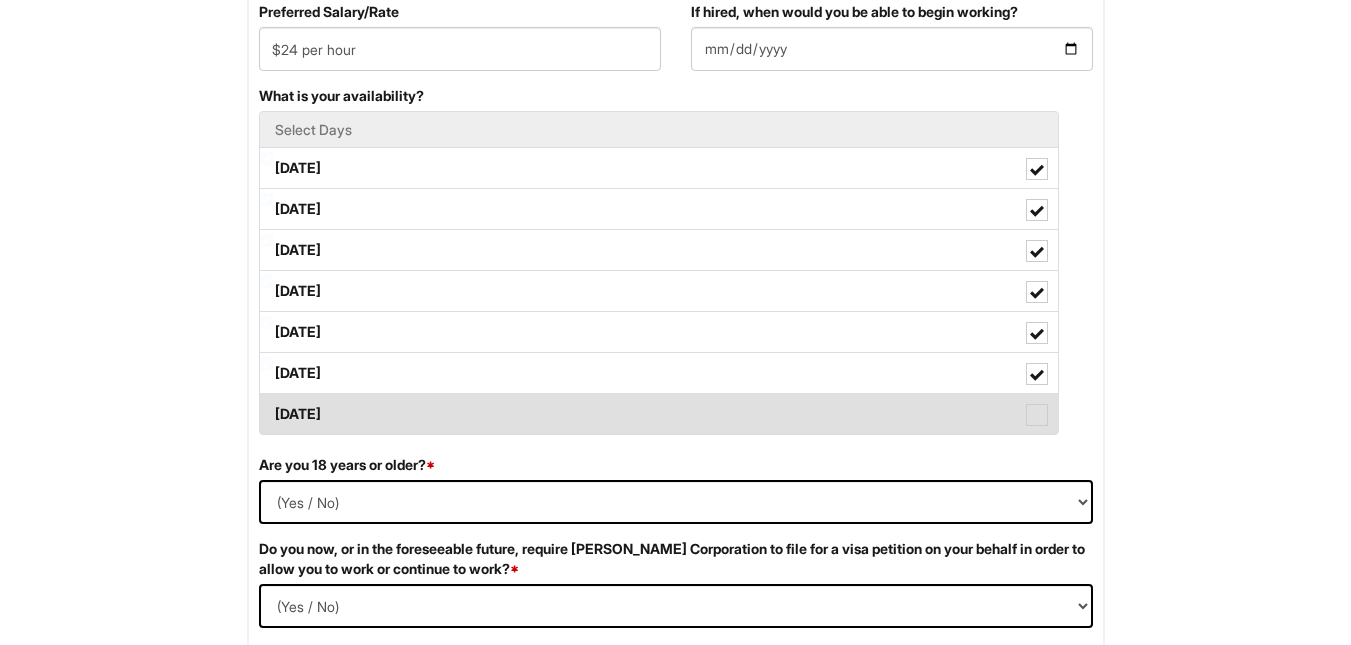 click on "Sunday" at bounding box center (659, 414) 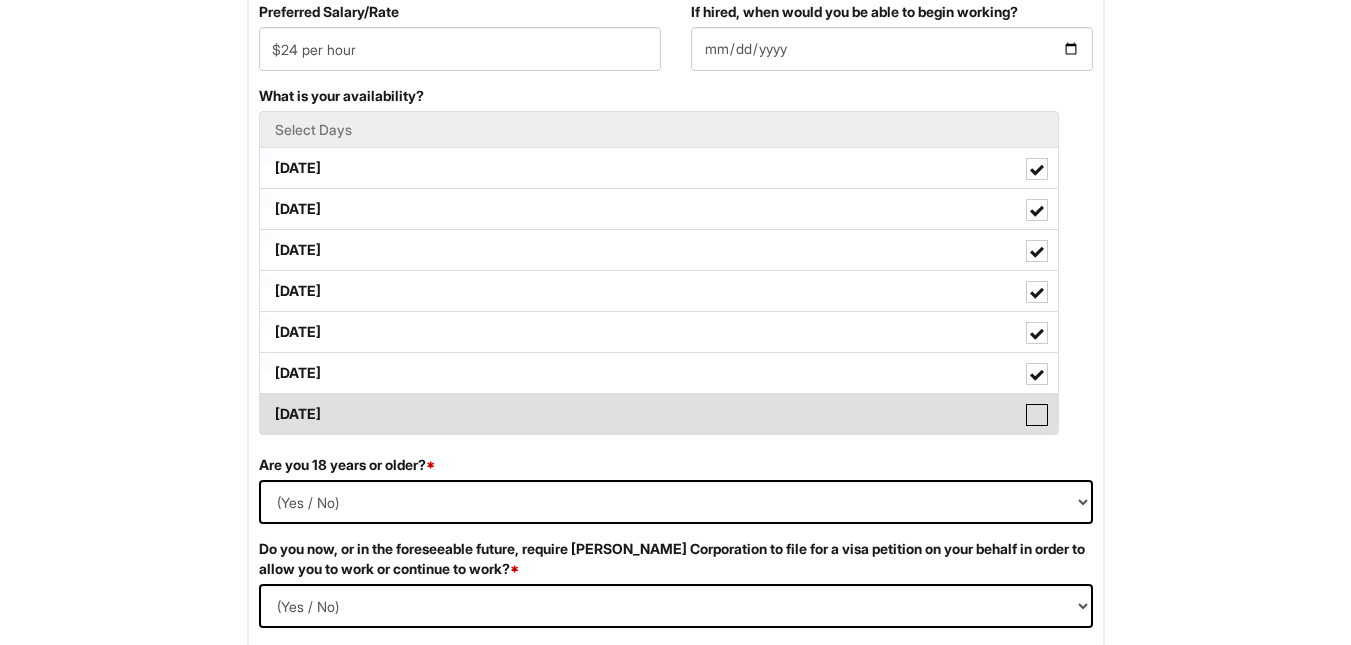 click on "Sunday" at bounding box center [266, 404] 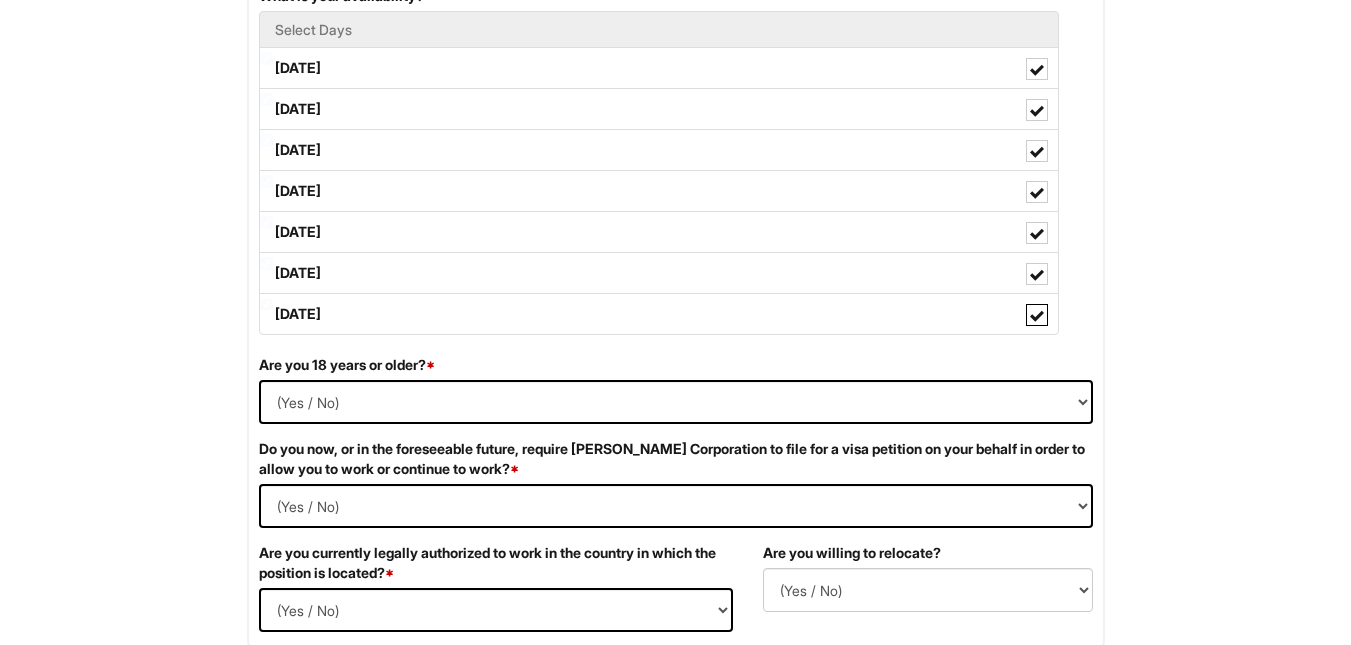 scroll, scrollTop: 1200, scrollLeft: 0, axis: vertical 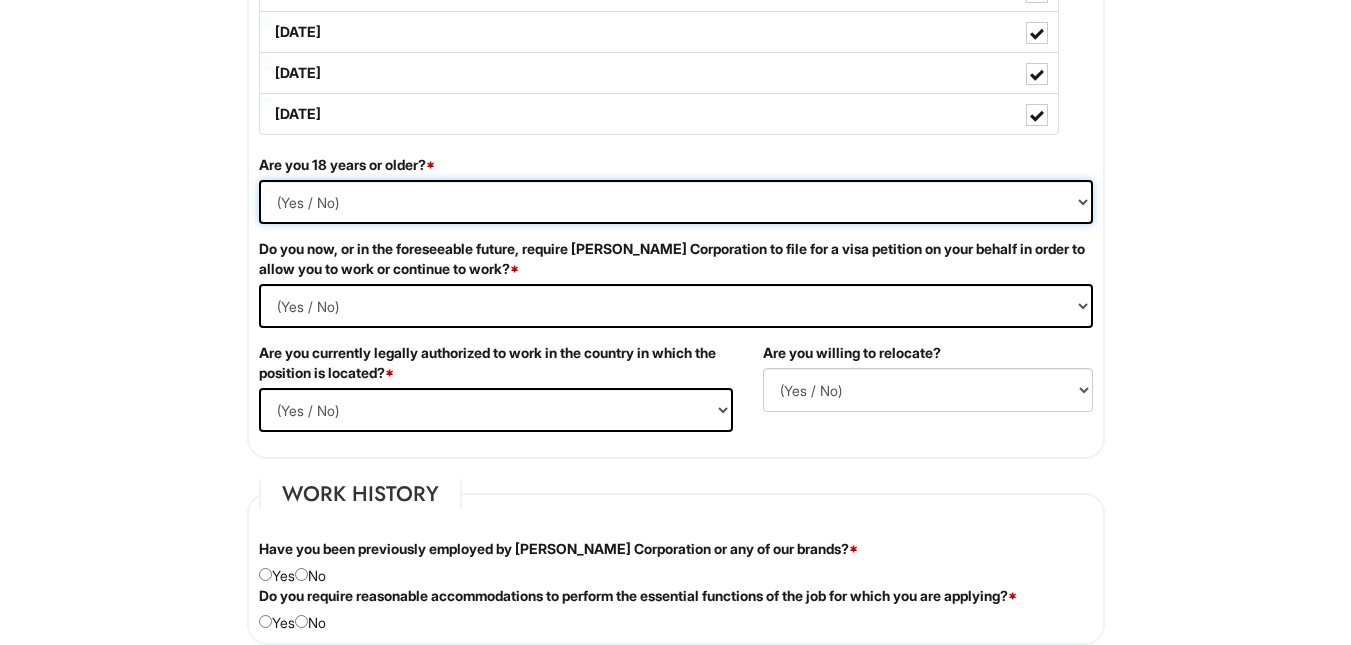 click on "(Yes / No) Yes No" at bounding box center [676, 202] 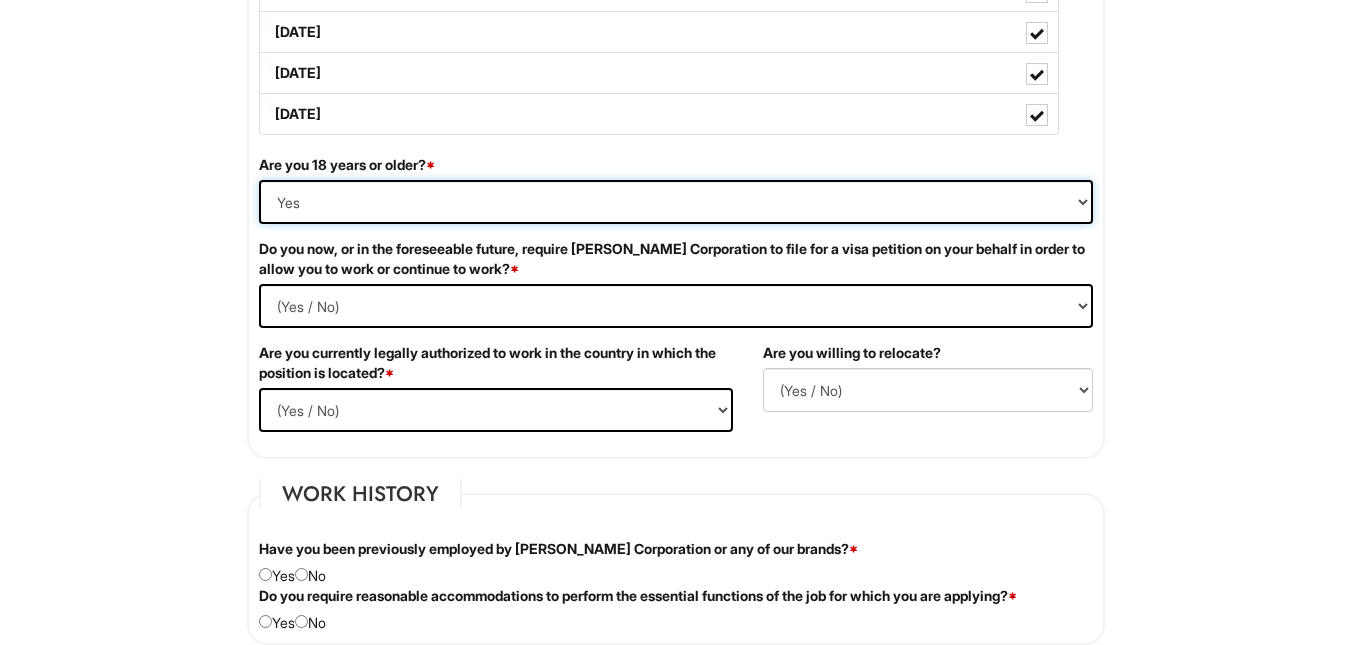 click on "(Yes / No) Yes No" at bounding box center [676, 202] 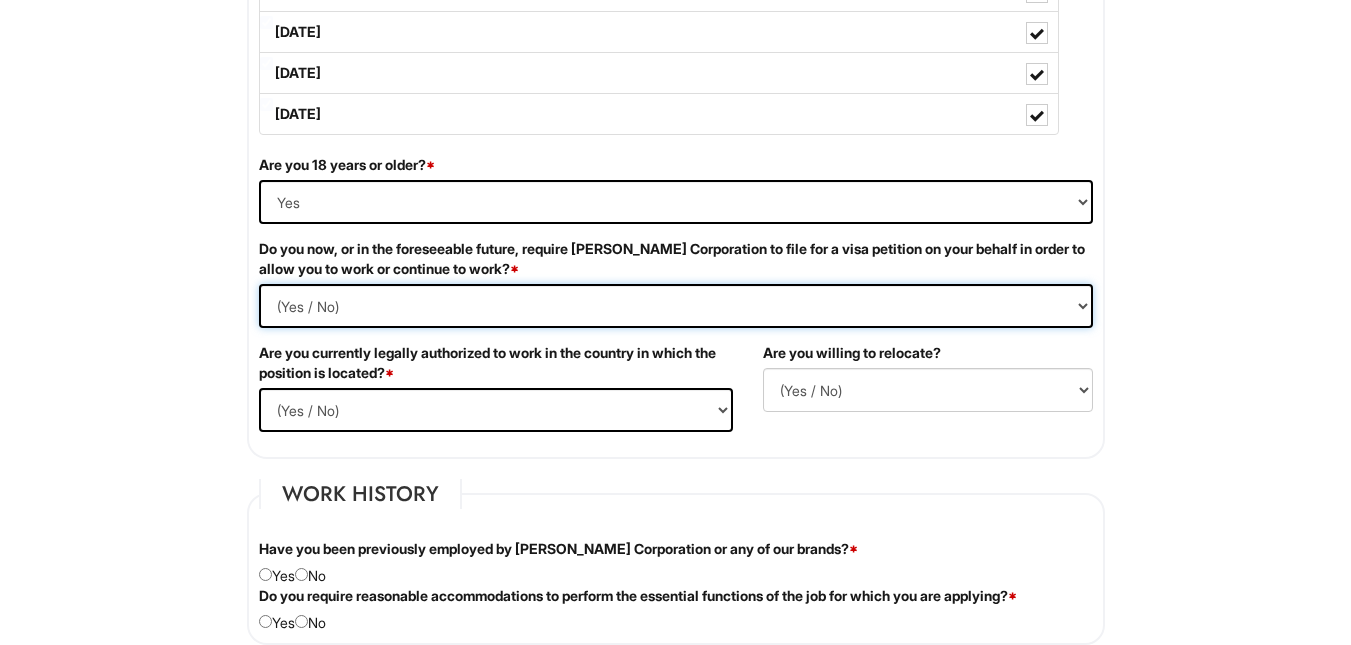 click on "(Yes / No) Yes No" at bounding box center (676, 306) 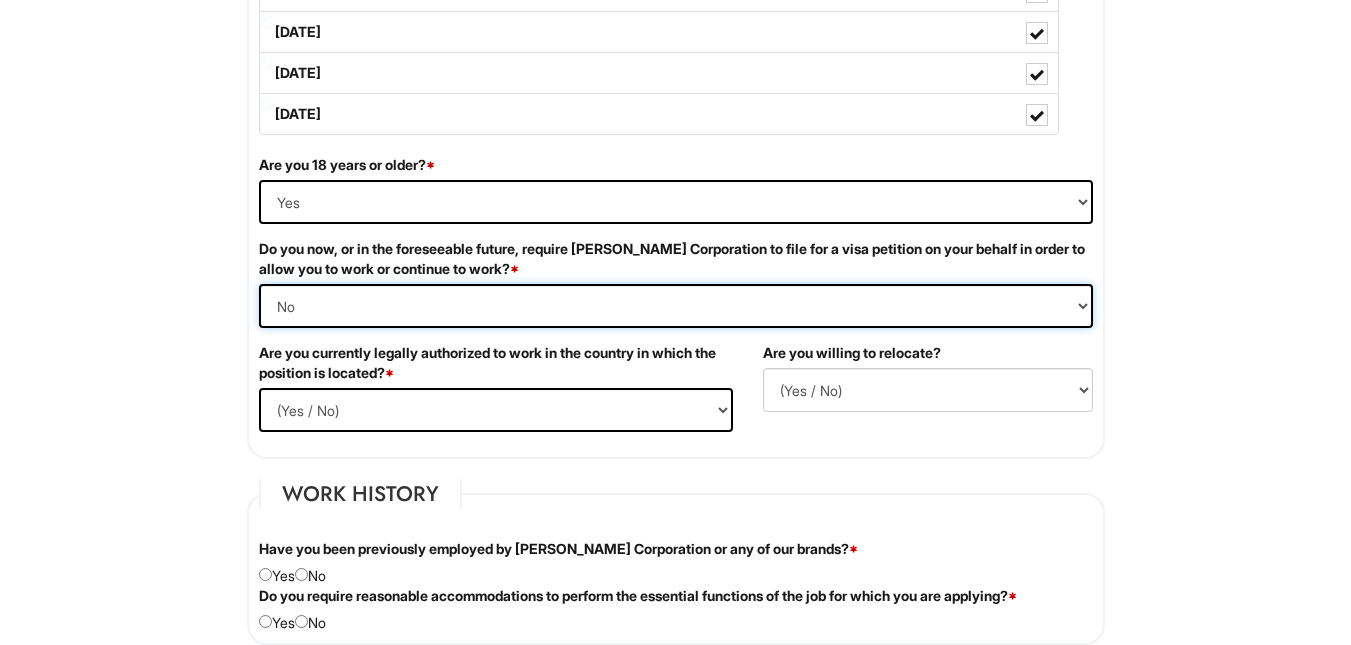 click on "(Yes / No) Yes No" at bounding box center (676, 306) 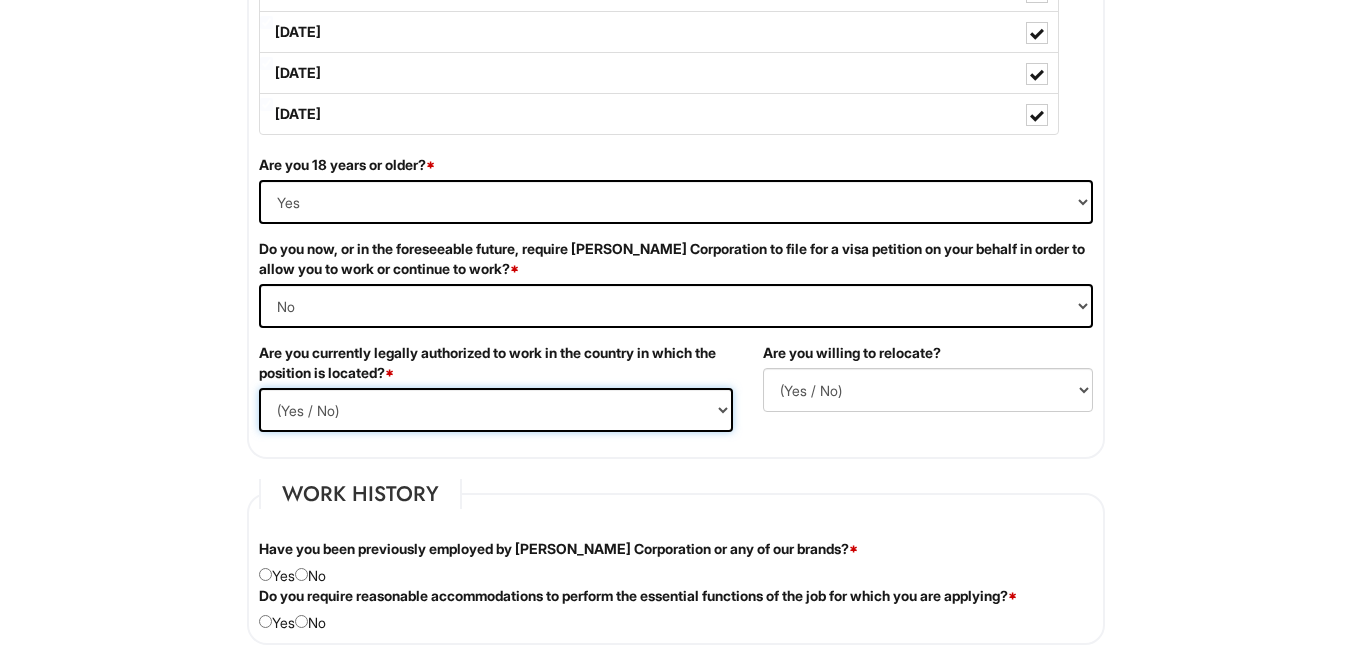 click on "(Yes / No) Yes No" at bounding box center [496, 410] 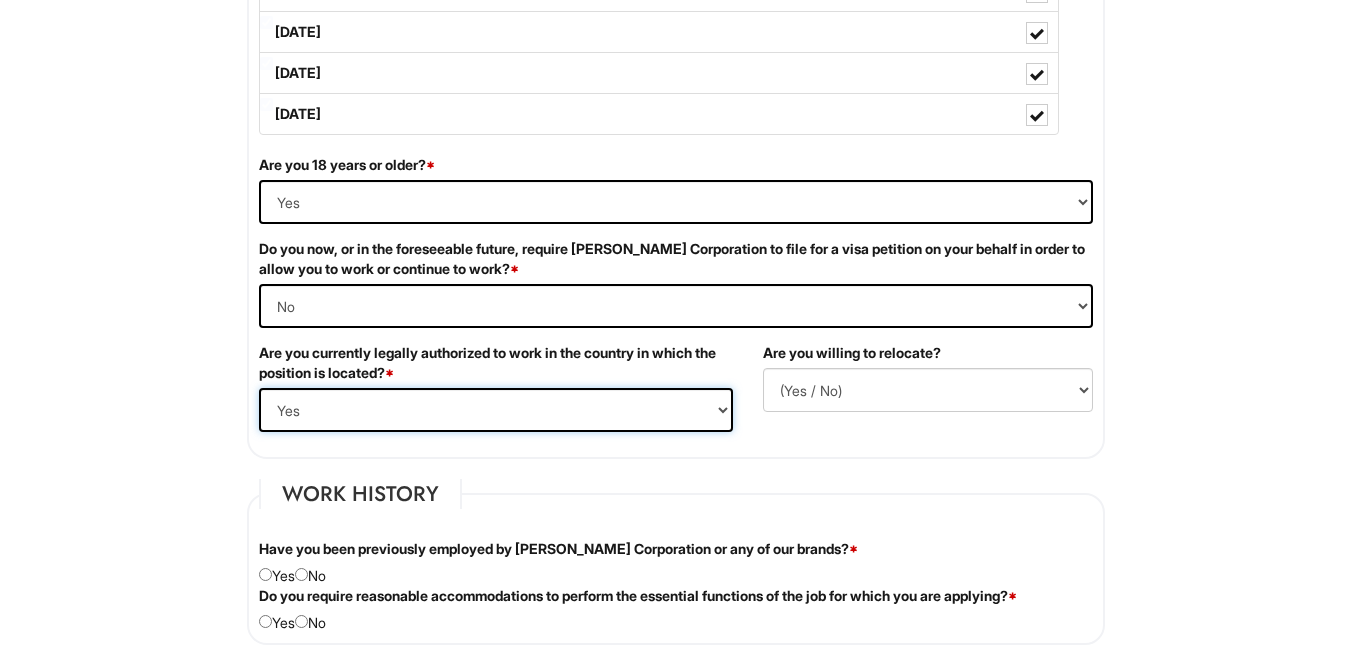 click on "(Yes / No) Yes No" at bounding box center (496, 410) 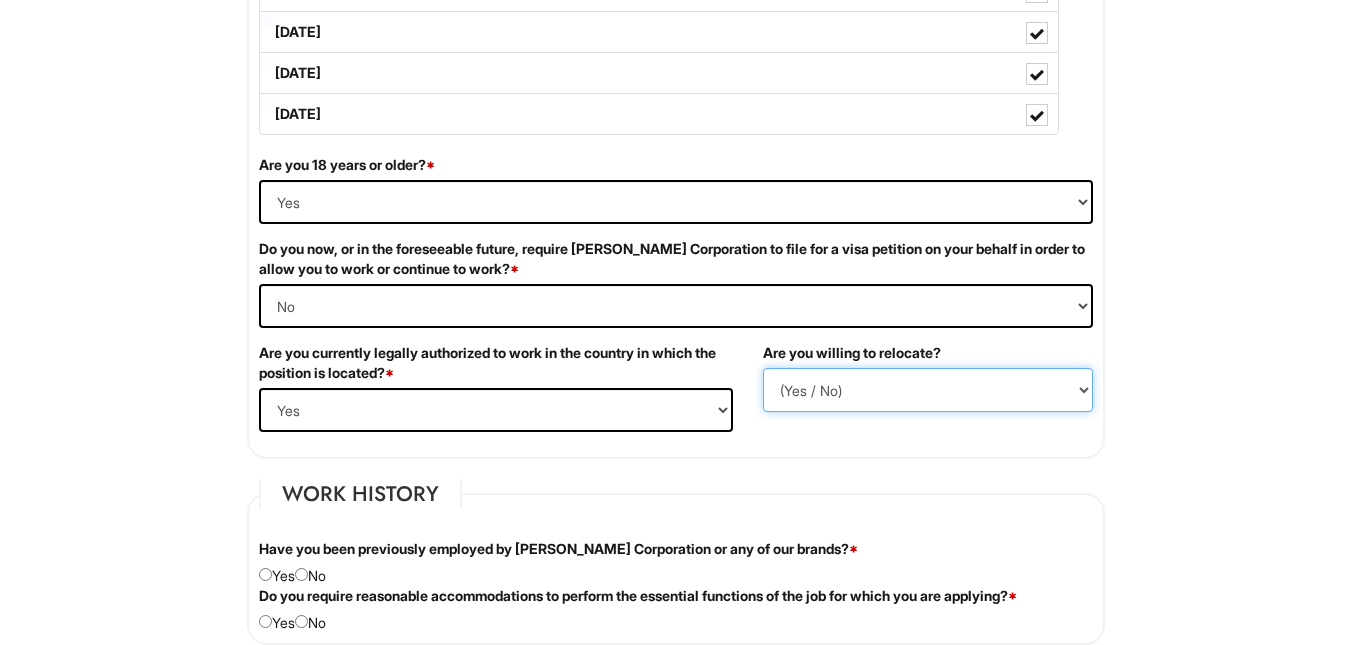click on "(Yes / No) No Yes" at bounding box center [928, 390] 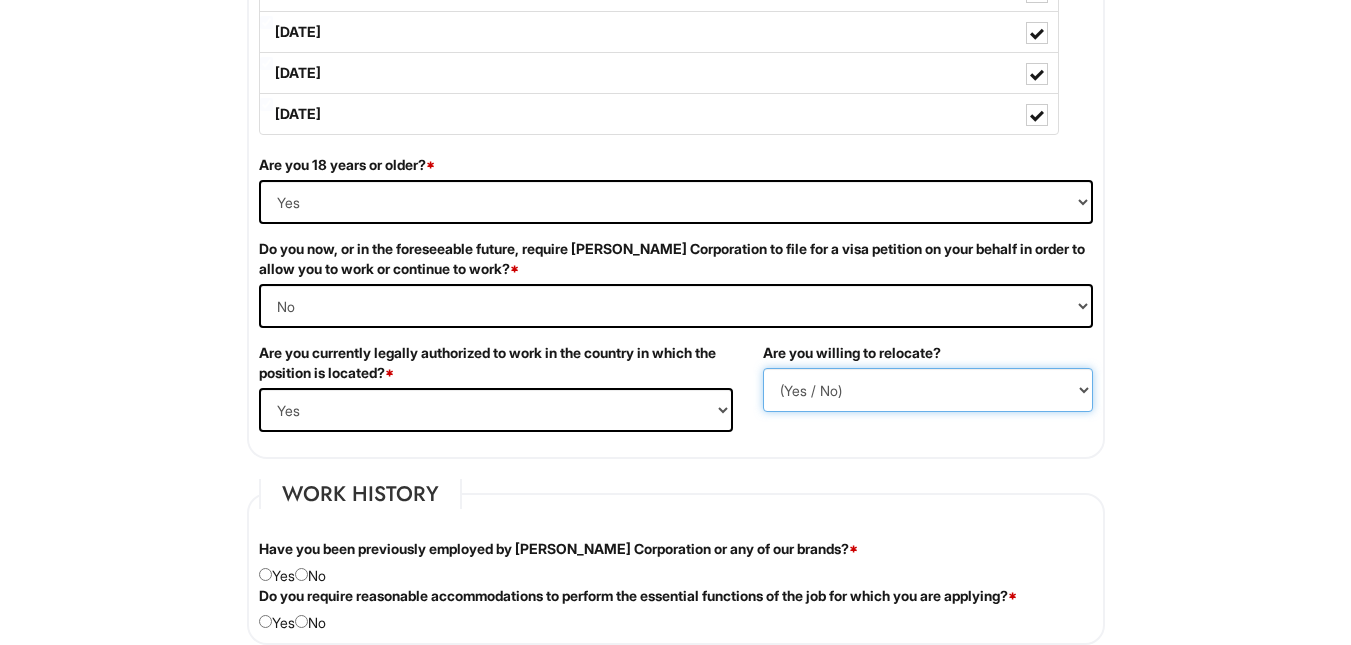 select on "N" 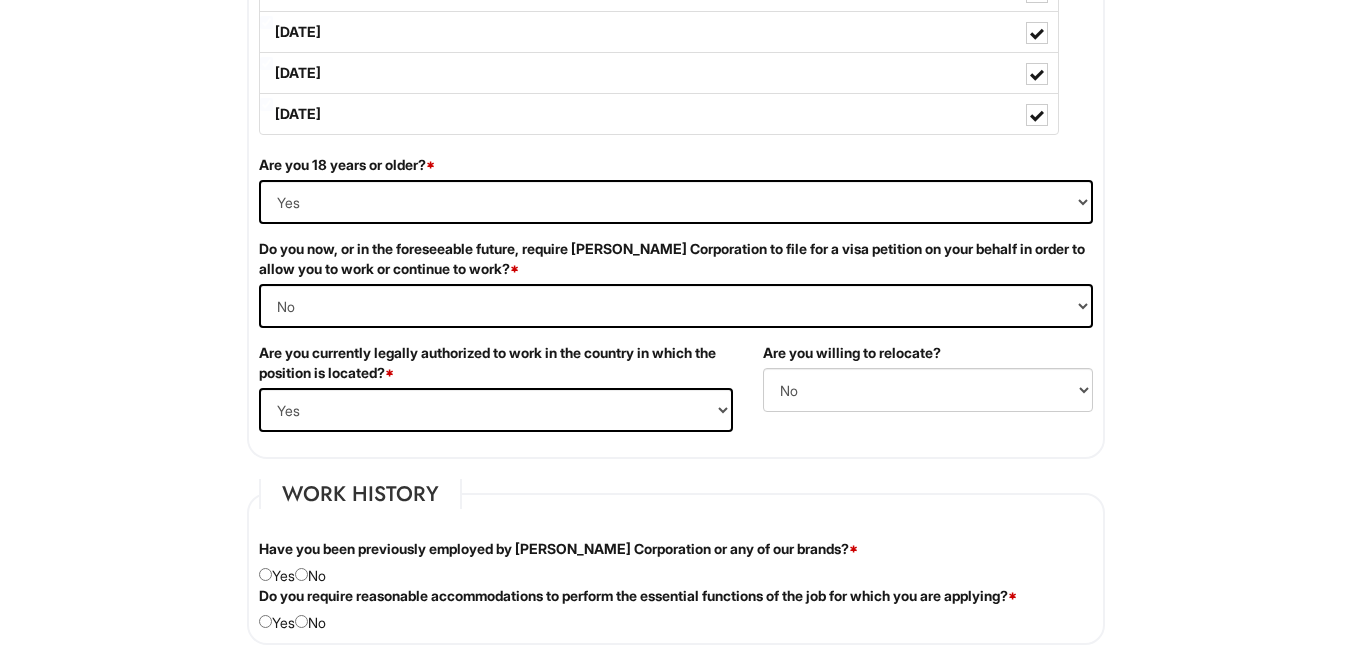 click on "Please Complete This Form 1 2 3 Client Advisor - Giorgio Armani PLEASE COMPLETE ALL REQUIRED FIELDS
We are an Equal Opportunity Employer. All persons shall have the opportunity to be considered for employment without regard to their race, color, creed, religion, national origin, ancestry, citizenship status, age, disability, gender, sex, sexual orientation, veteran status, genetic information or any other characteristic protected by applicable federal, state or local laws. We will endeavor to make a reasonable accommodation to the known physical or mental limitations of a qualified applicant with a disability unless the accommodation would impose an undue hardship on the operation of our business. If you believe you require such assistance to complete this form or to participate in an interview, please let us know.
Personal Information
Last Name  *   O'Dell
First Name  *   Carol
Middle Name
E-mail Address  *   carolodell36@gmail.com
Phone  *   2177753311
LinkedIn URL" at bounding box center [675, 753] 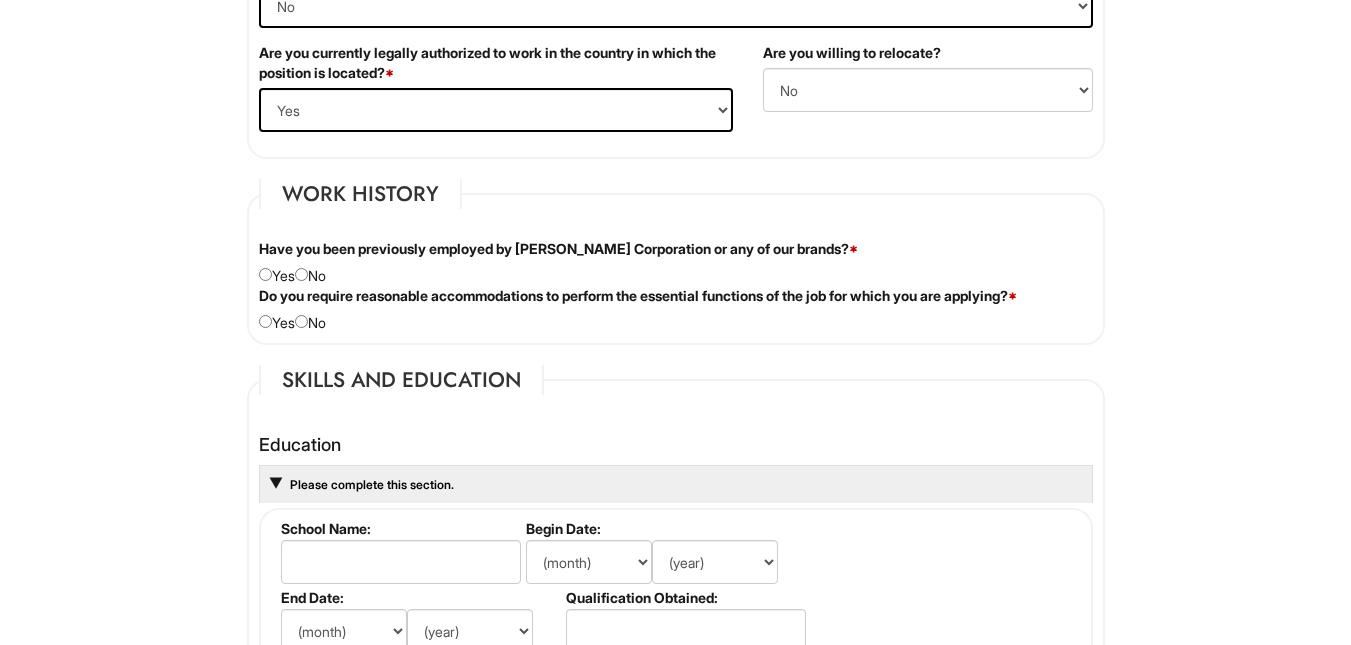 scroll, scrollTop: 1600, scrollLeft: 0, axis: vertical 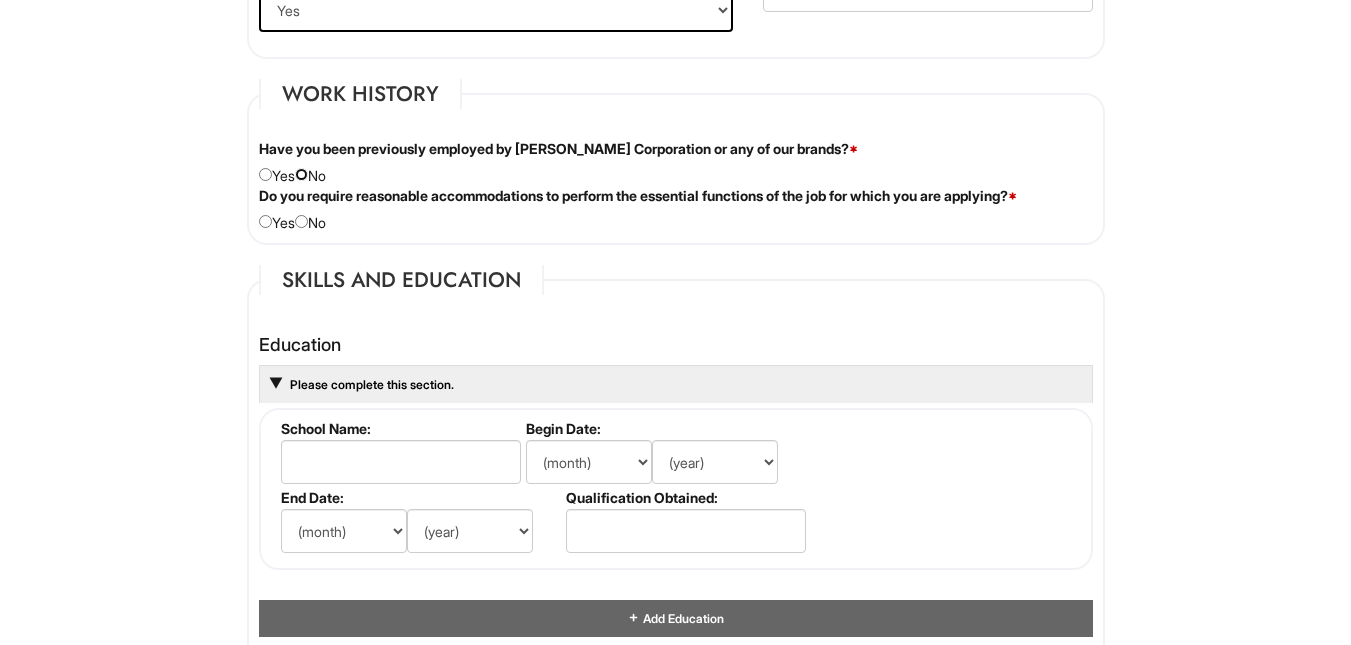 click at bounding box center [301, 174] 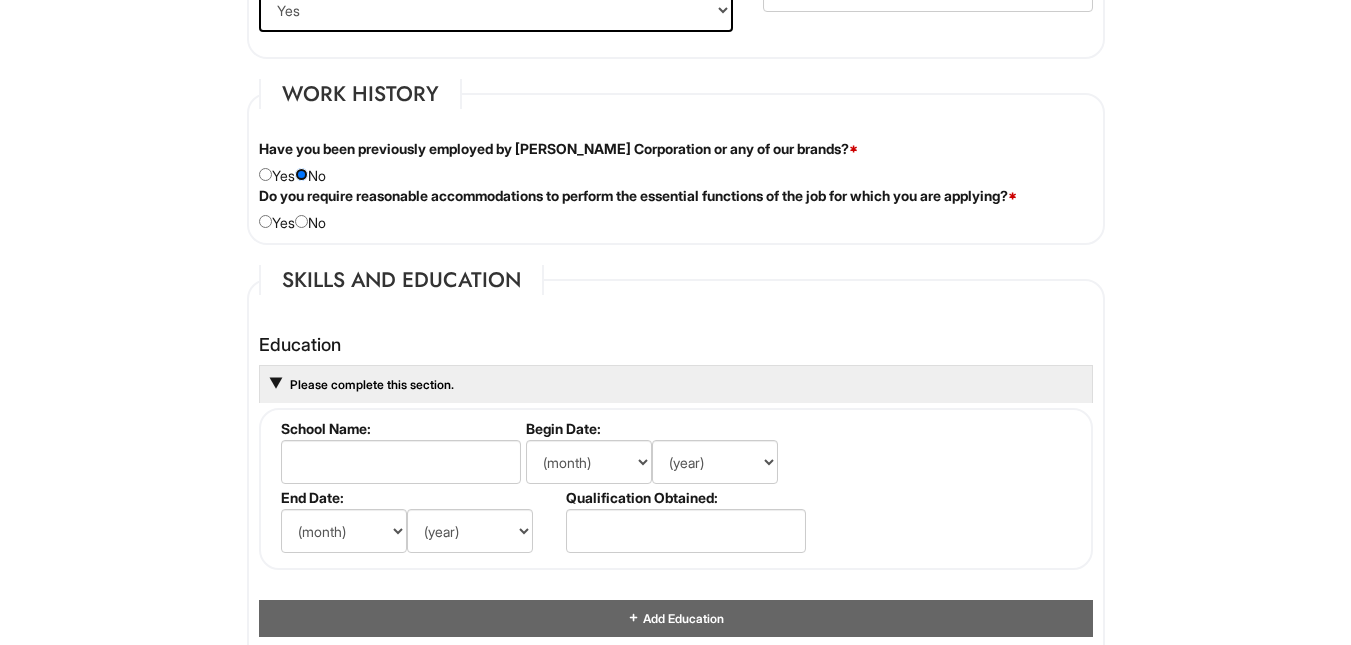 scroll, scrollTop: 1500, scrollLeft: 0, axis: vertical 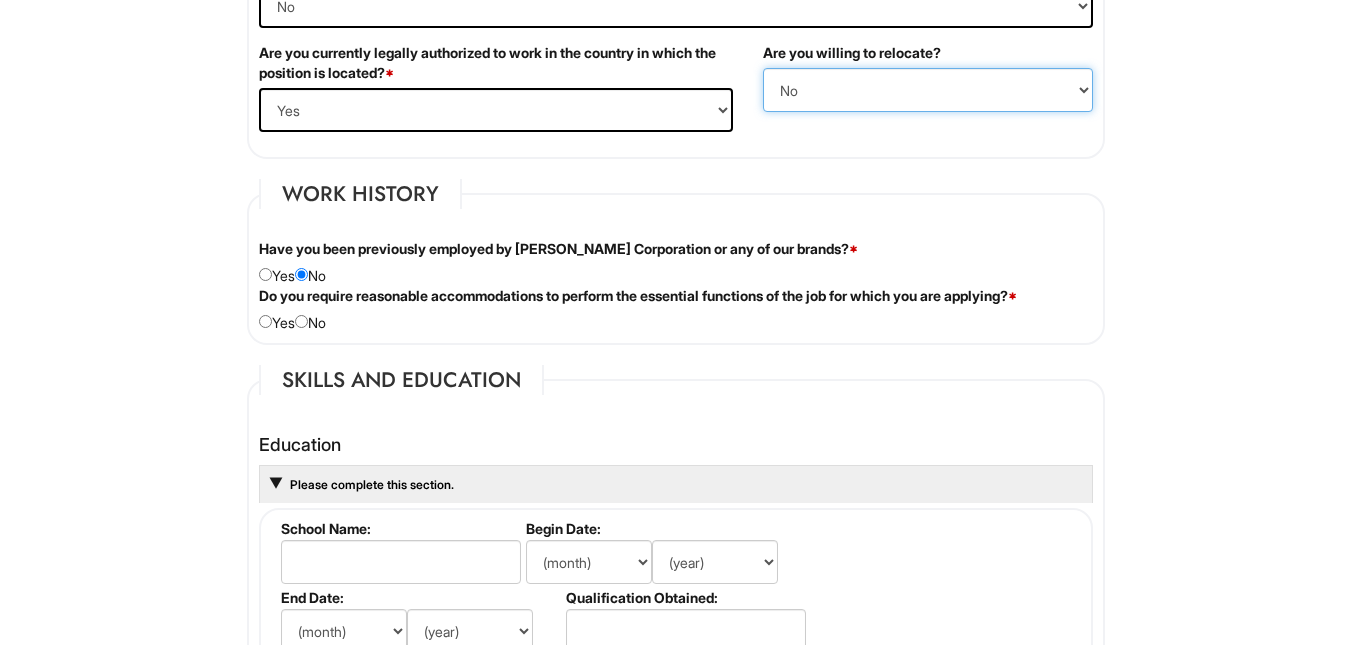 click on "(Yes / No) No Yes" at bounding box center [928, 90] 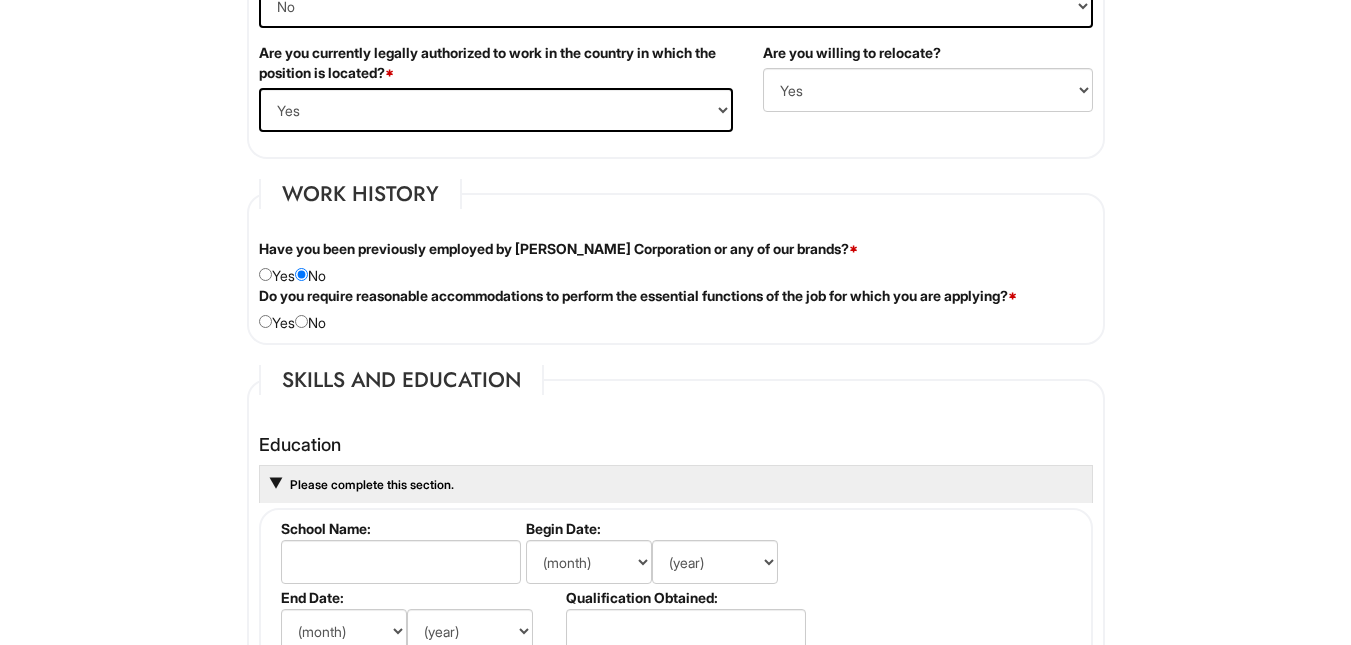 click on "Work History
Have you been previously employed by Giorgio Armani Corporation or any of our brands? *    Yes   No
Please state where, when, final position, and reason for leaving.
Do you require reasonable accommodations to perform the essential functions of the job for which you are applying? *    Yes   No
Please Specify" at bounding box center (676, 262) 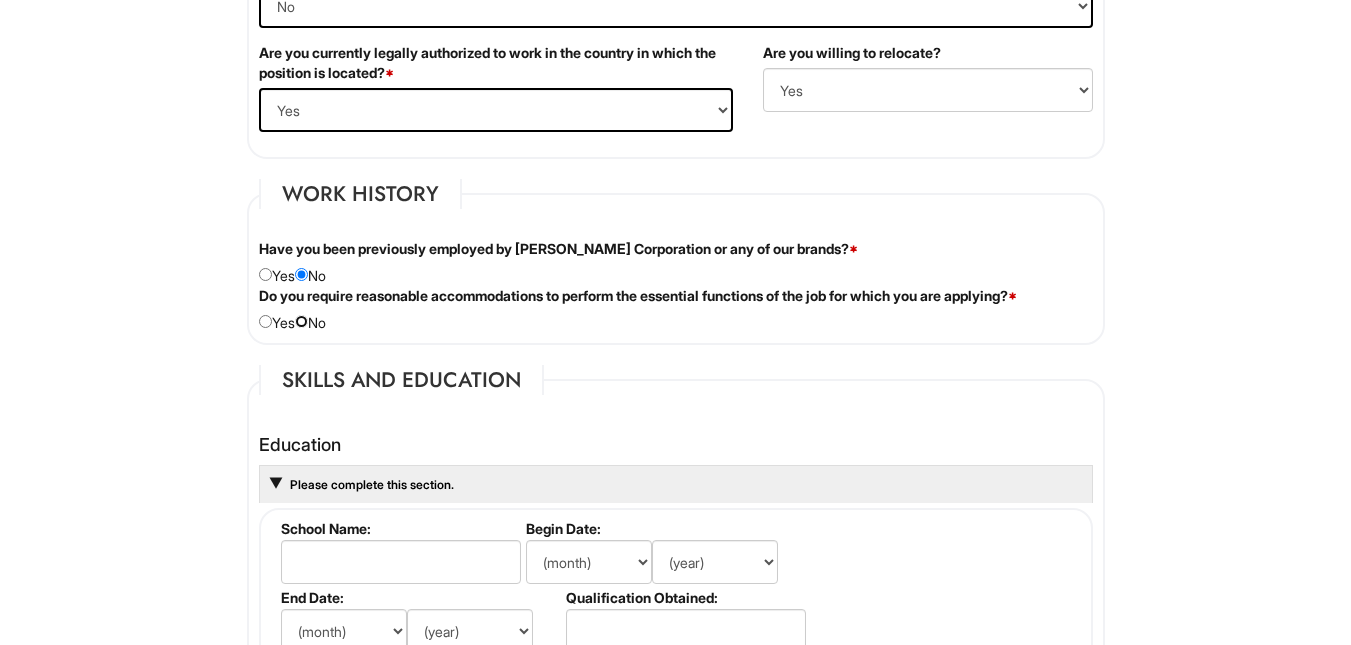 click at bounding box center [301, 321] 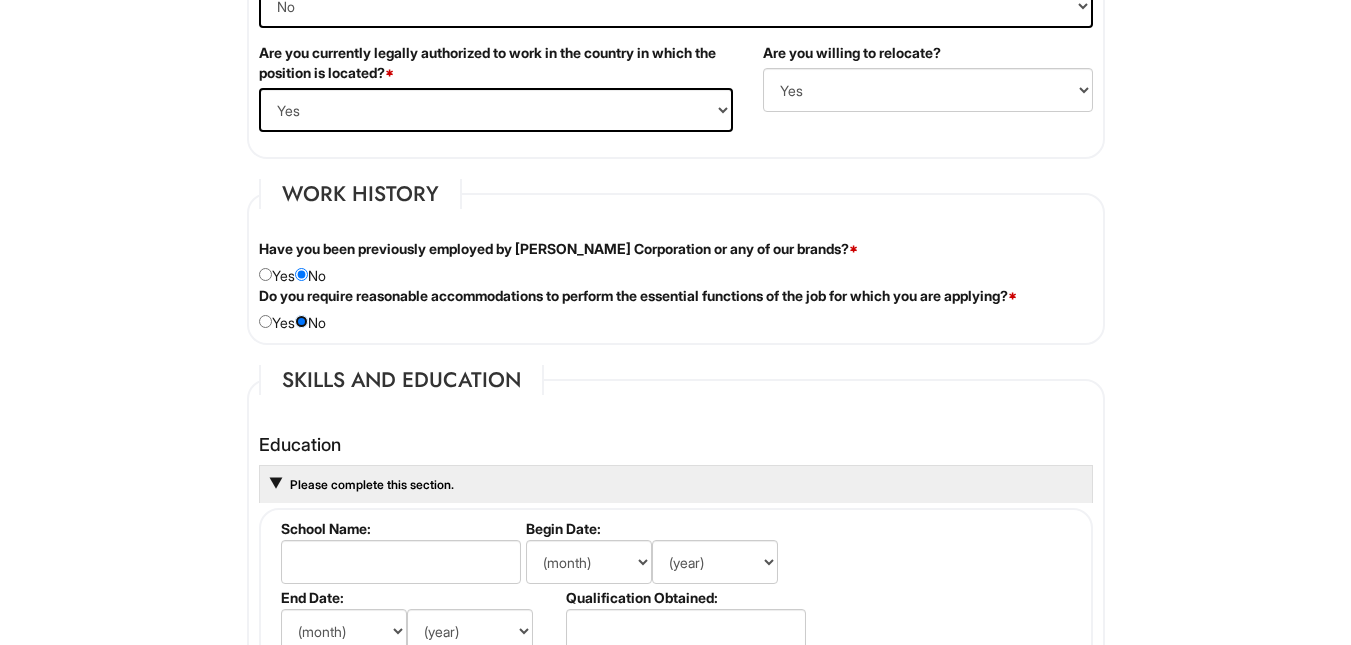 scroll, scrollTop: 1800, scrollLeft: 0, axis: vertical 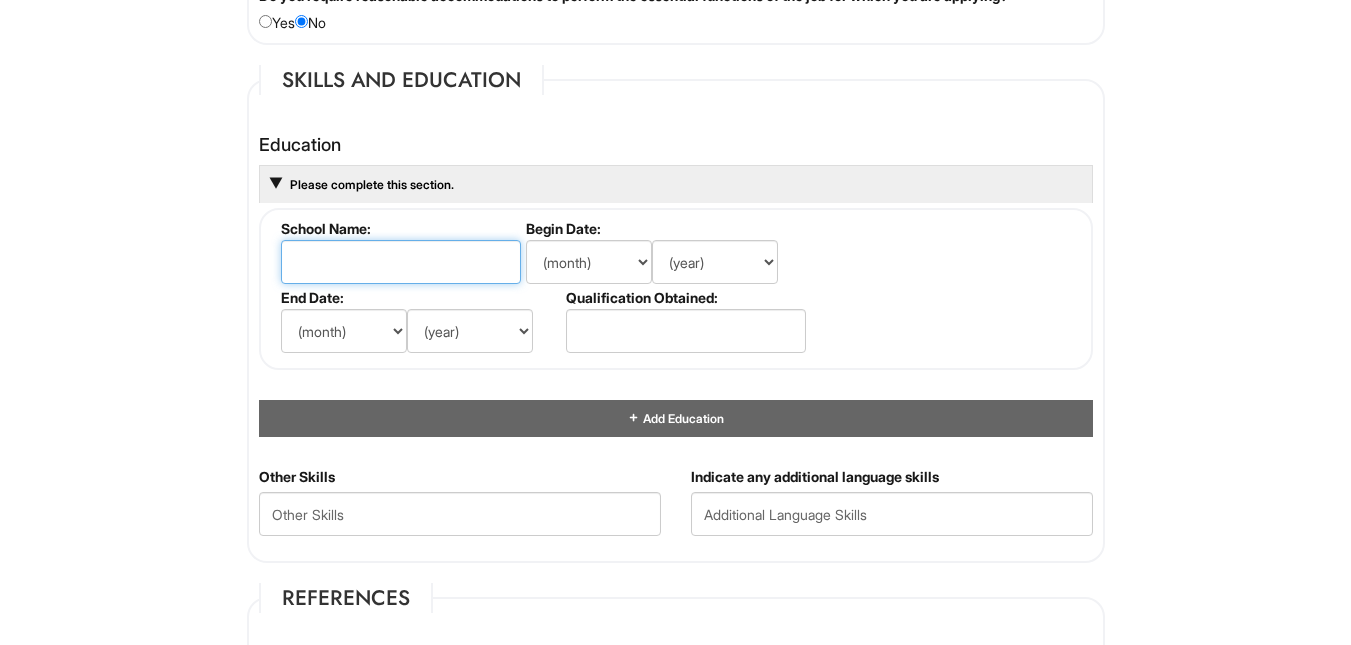 click at bounding box center [401, 262] 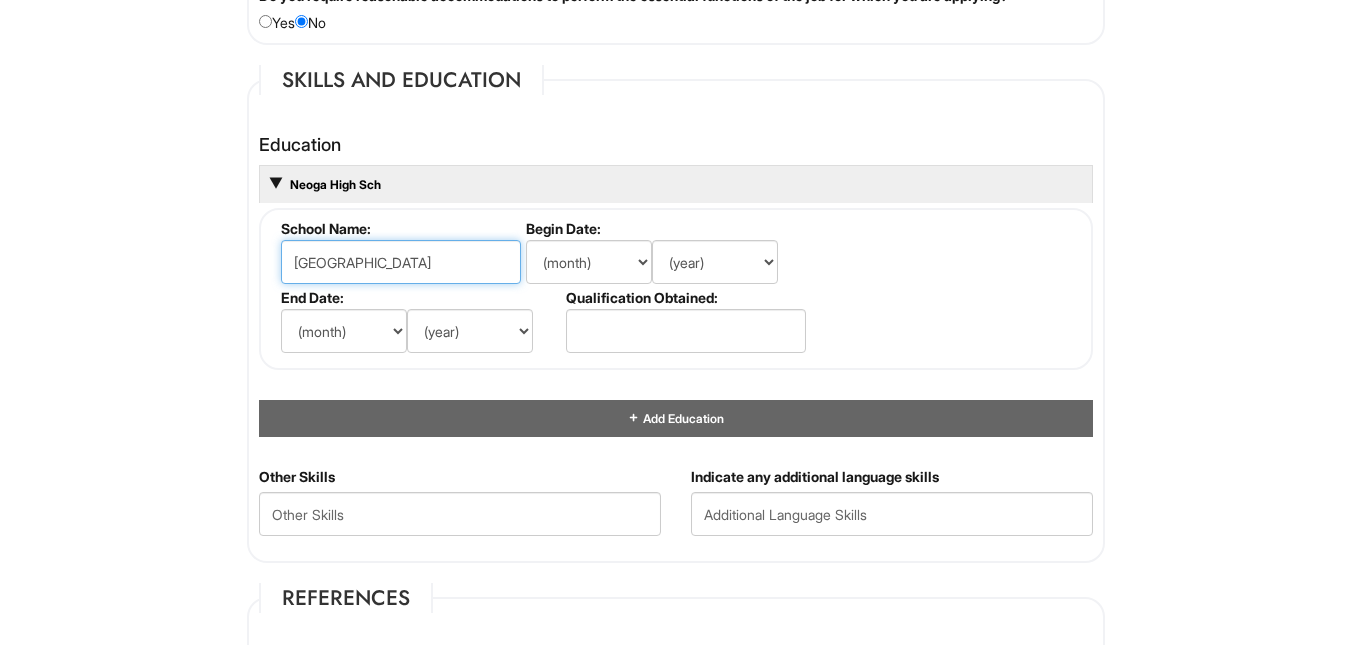 type on "Neoga High School" 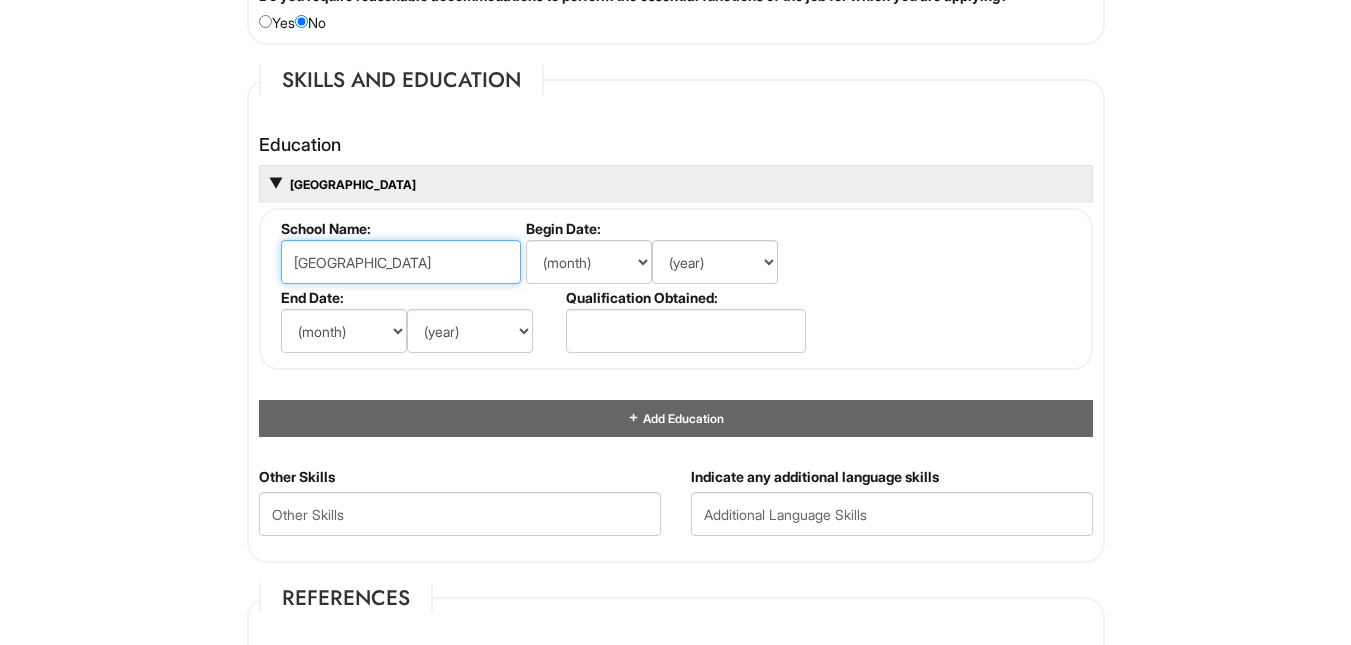 drag, startPoint x: 454, startPoint y: 267, endPoint x: 0, endPoint y: 157, distance: 467.13596 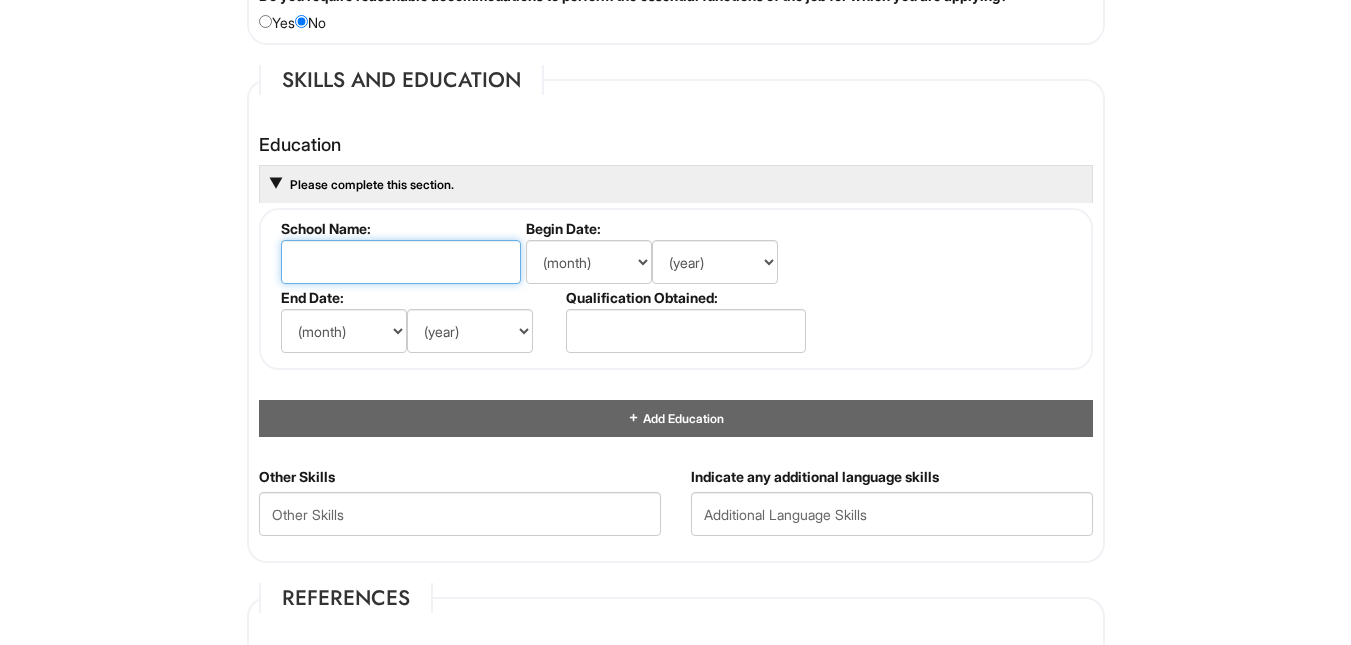 type 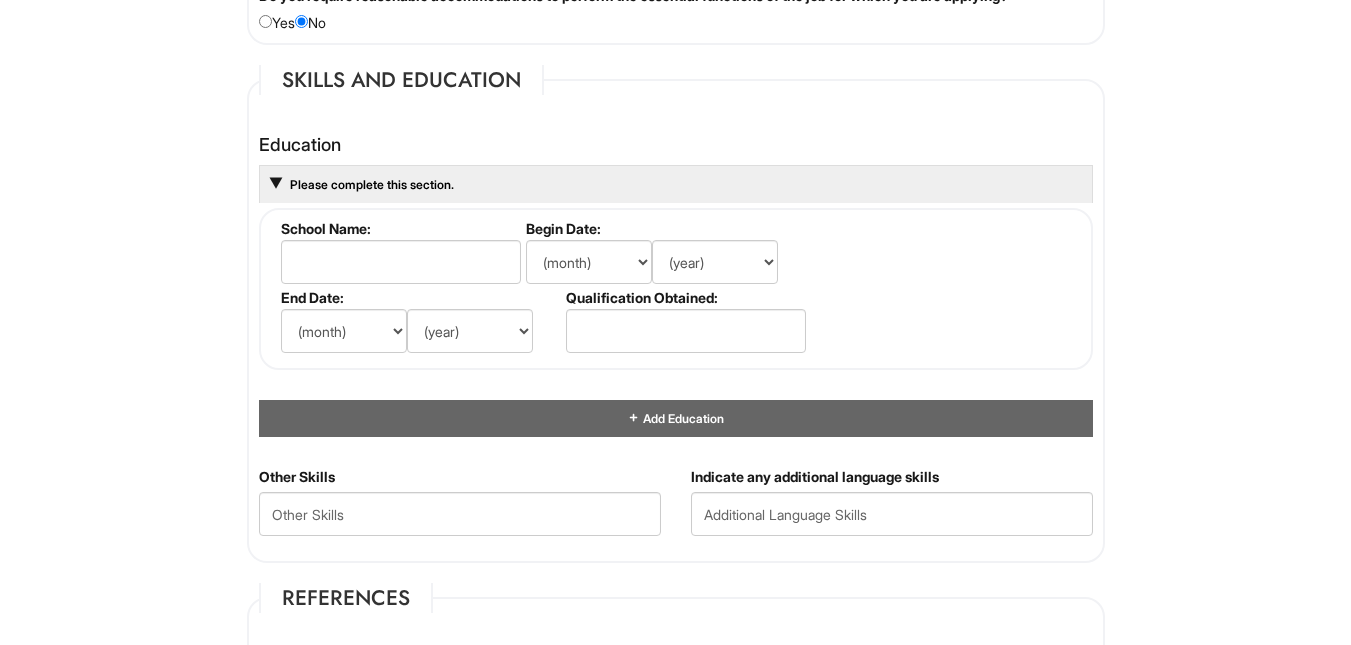 click on "Personal Information
Last Name  *   O'Dell
First Name  *   Carol
Middle Name
E-mail Address  *   carolodell36@gmail.com
Phone  *   2177753311
LinkedIn URL
Resume Upload   Resume Upload* Carol_ODell_Resume.docx
Street Address  *   4861 W Berenice Ave
Address Line 2
City  *   Chicago
State/Province  *   State/Province ALABAMA ALASKA ARIZONA ARKANSAS CALIFORNIA COLORADO CONNECTICUT DELAWARE DISTRICT OF COLUMBIA FLORIDA GEORGIA HAWAII IDAHO ILLINOIS INDIANA IOWA KANSAS KENTUCKY LOUISIANA MAINE MARYLAND MASSACHUSETTS MICHIGAN MINNESOTA MISSISSIPPI MISSOURI MONTANA NEBRASKA NEVADA NEW HAMPSHIRE NEW JERSEY NEW MEXICO NEW YORK NORTH CAROLINA NORTH DAKOTA OHIO OKLAHOMA OREGON PENNSYLVANIA RHODE ISLAND SOUTH CAROLINA SOUTH DAKOTA TENNESSEE TEXAS UTAH VERMONT VIRGINIA WASHINGTON WEST VIRGINIA WISCONSIN WYOMING CA-ALBERTA CA-BRITISH COLUMBIA CA-MANITOBA CA-NEW BRUNSWICK CA-NEWFOUNDLAND CA-NOVA SCOTIA CA-NORTHWEST TERRITORIES CA-NUNAVUT CA-ONTARIO CA-PRINCE EDWARD ISLAND
*" at bounding box center [676, 208] 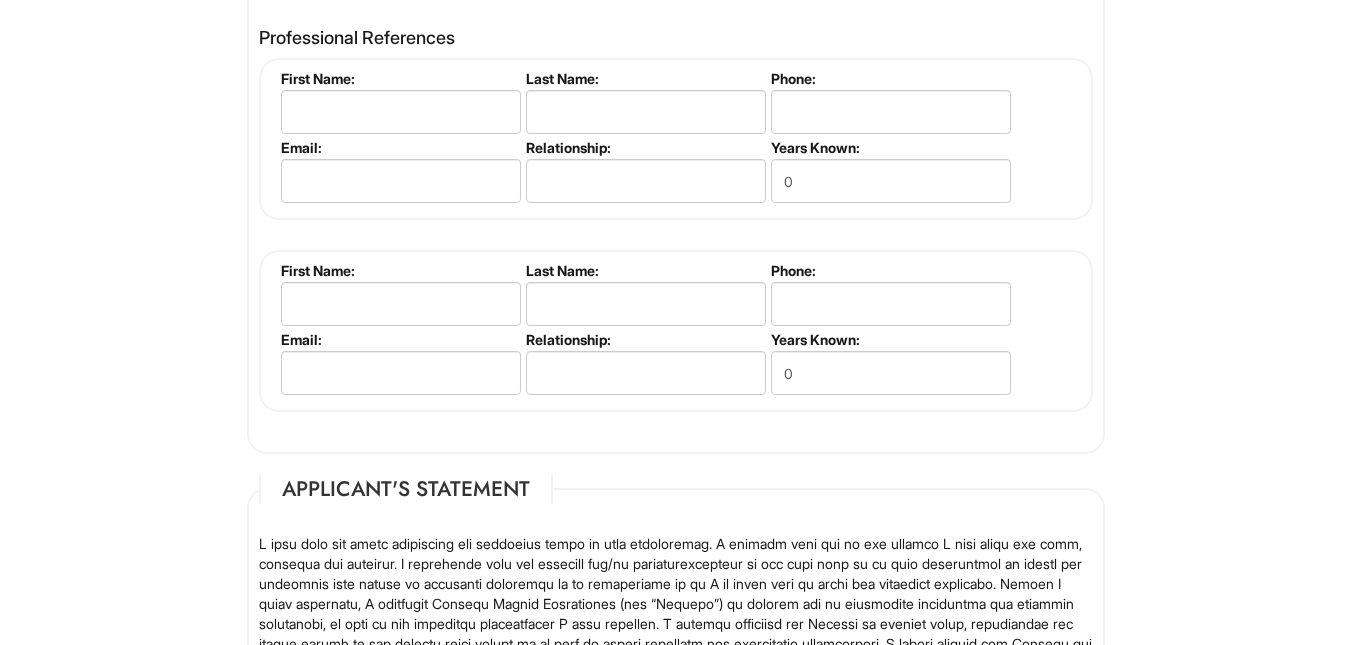 scroll, scrollTop: 2100, scrollLeft: 0, axis: vertical 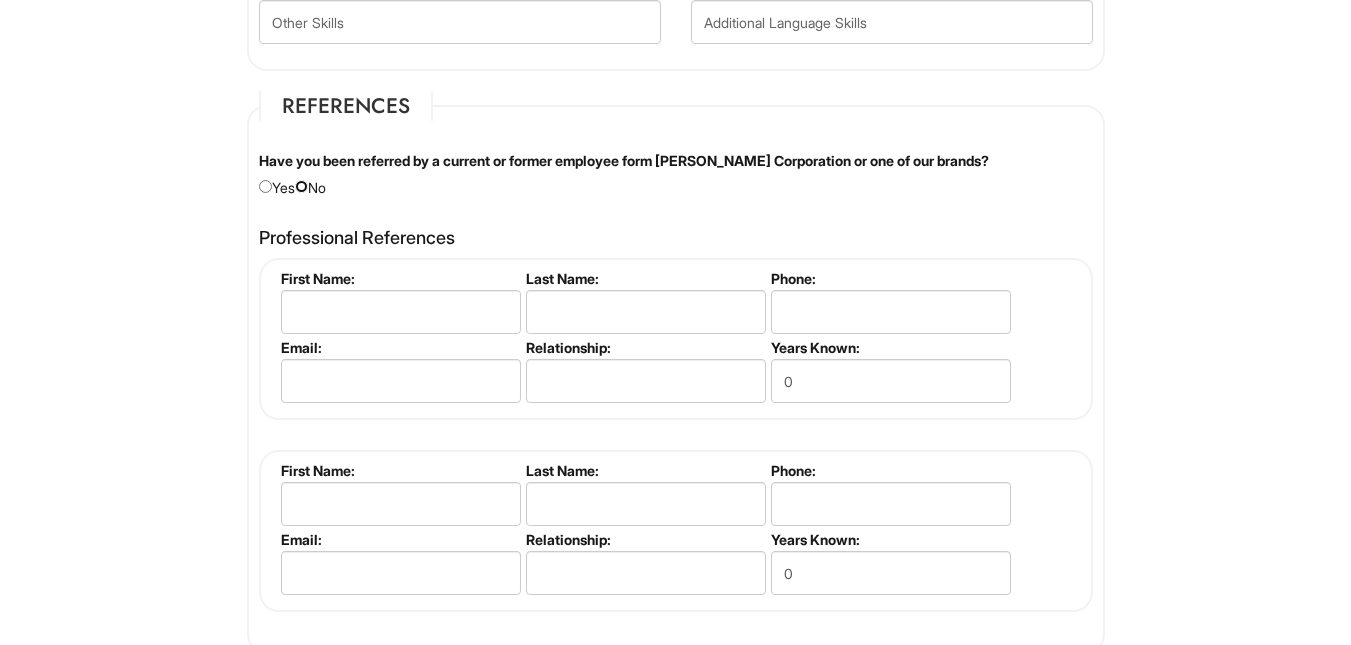 click at bounding box center [301, 186] 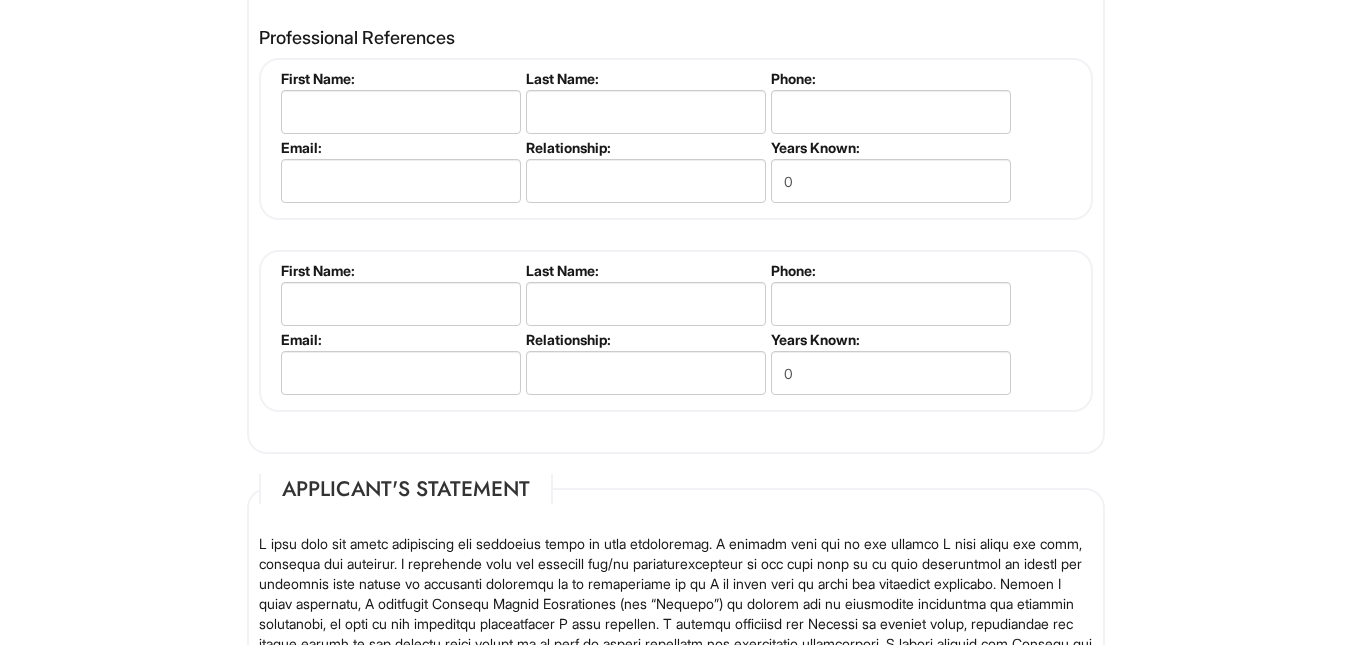scroll, scrollTop: 2200, scrollLeft: 0, axis: vertical 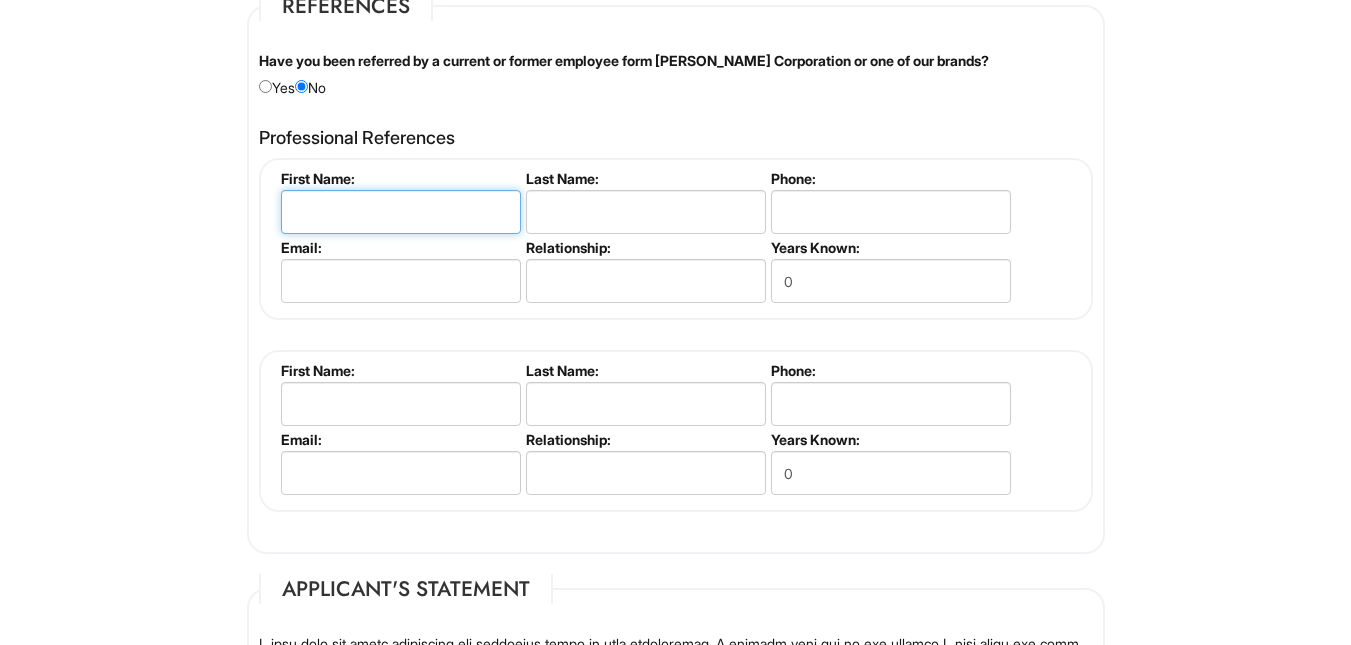 click at bounding box center (401, 212) 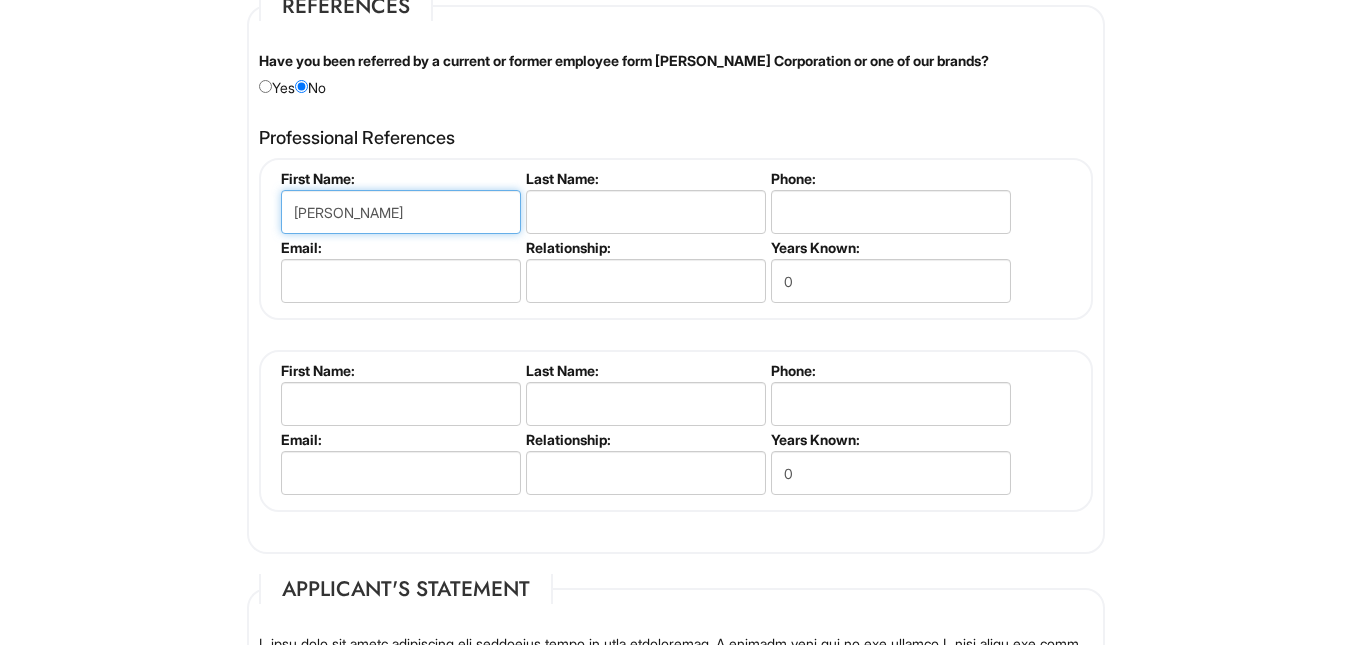 type on "Sherri" 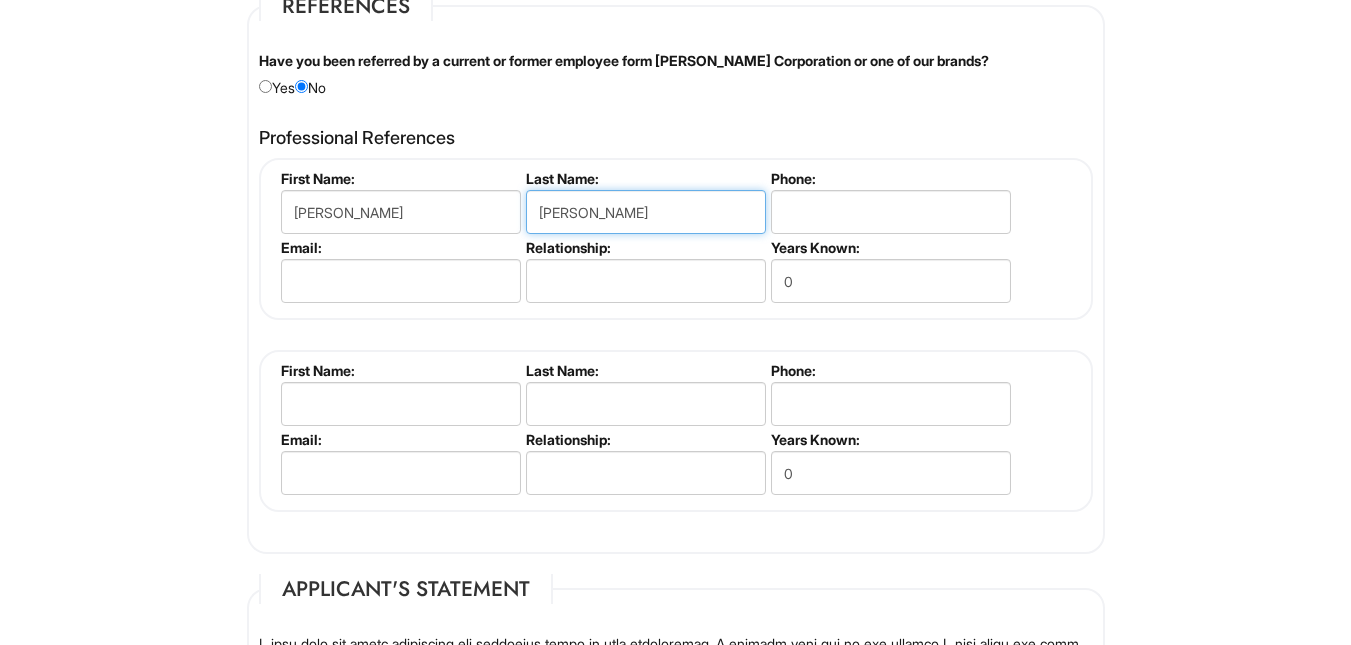 type on "Matlock" 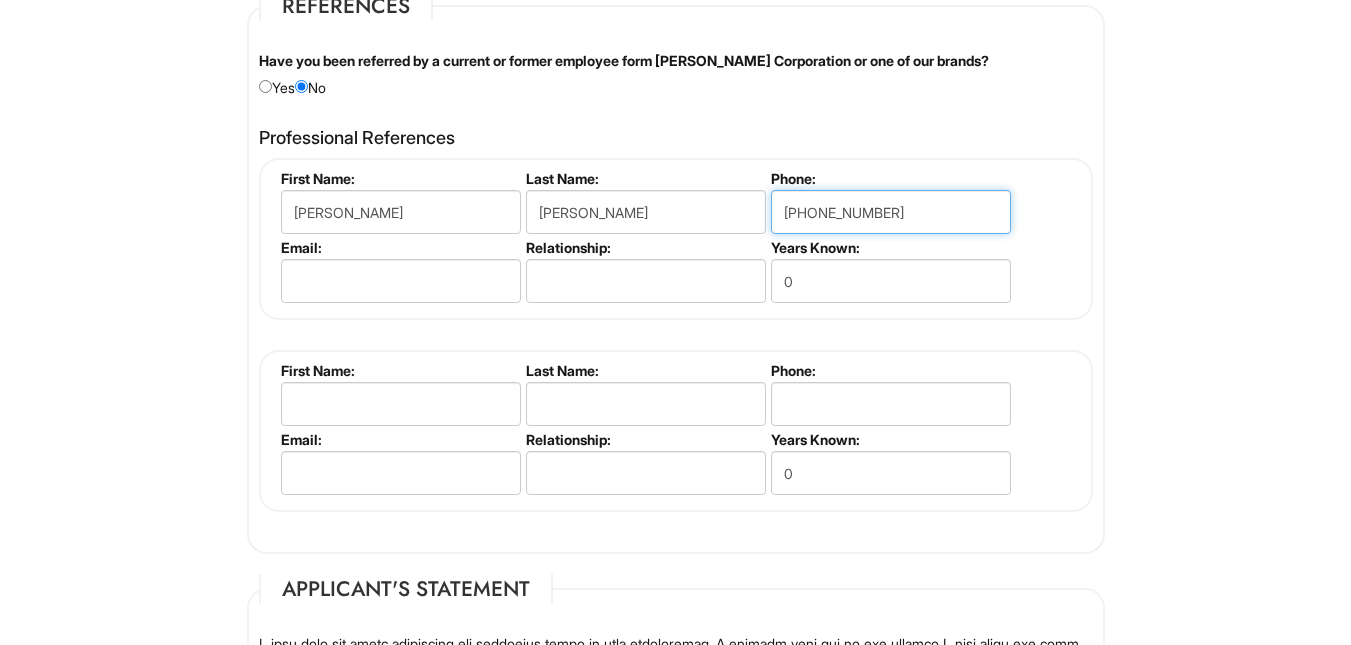 type on "217-343-8139" 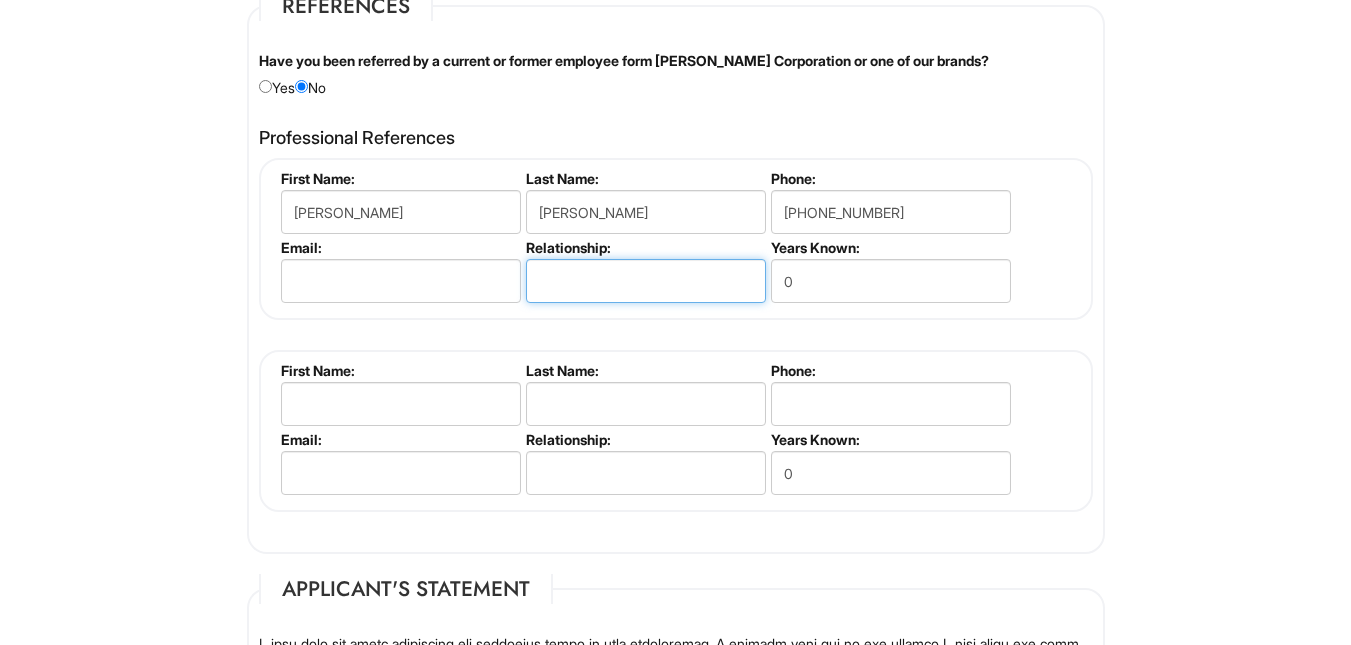 click at bounding box center (646, 281) 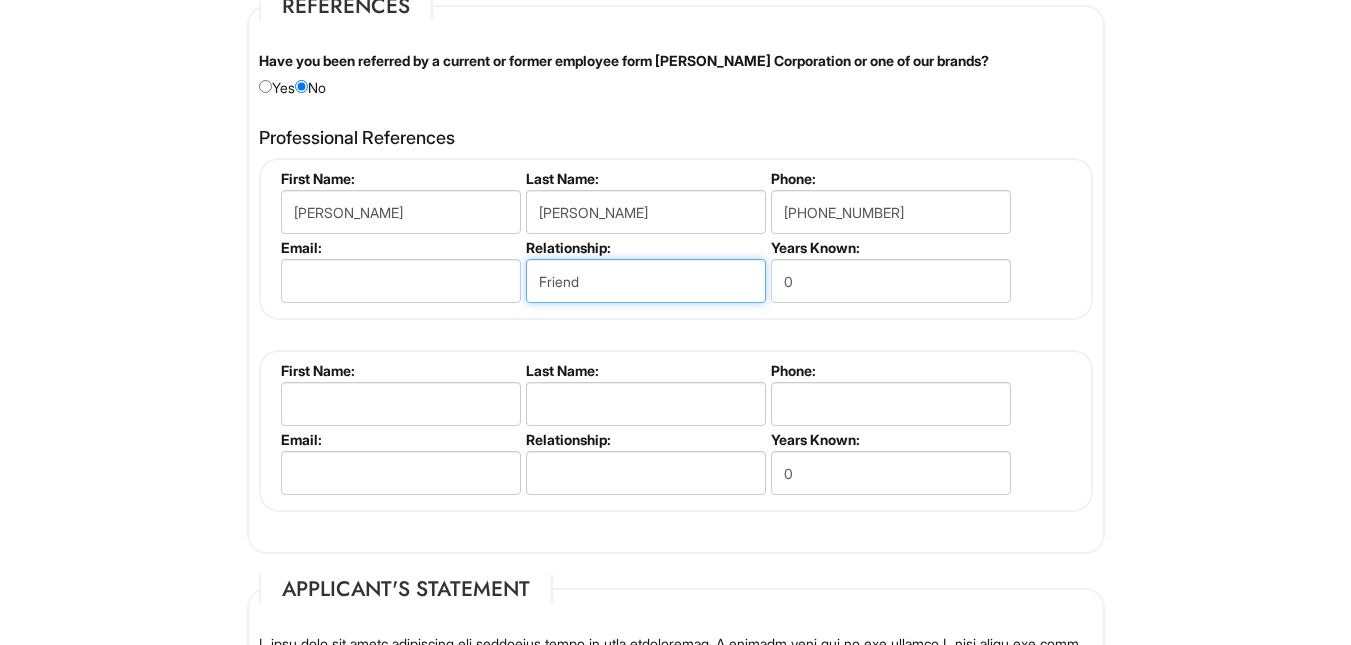 type on "Friend" 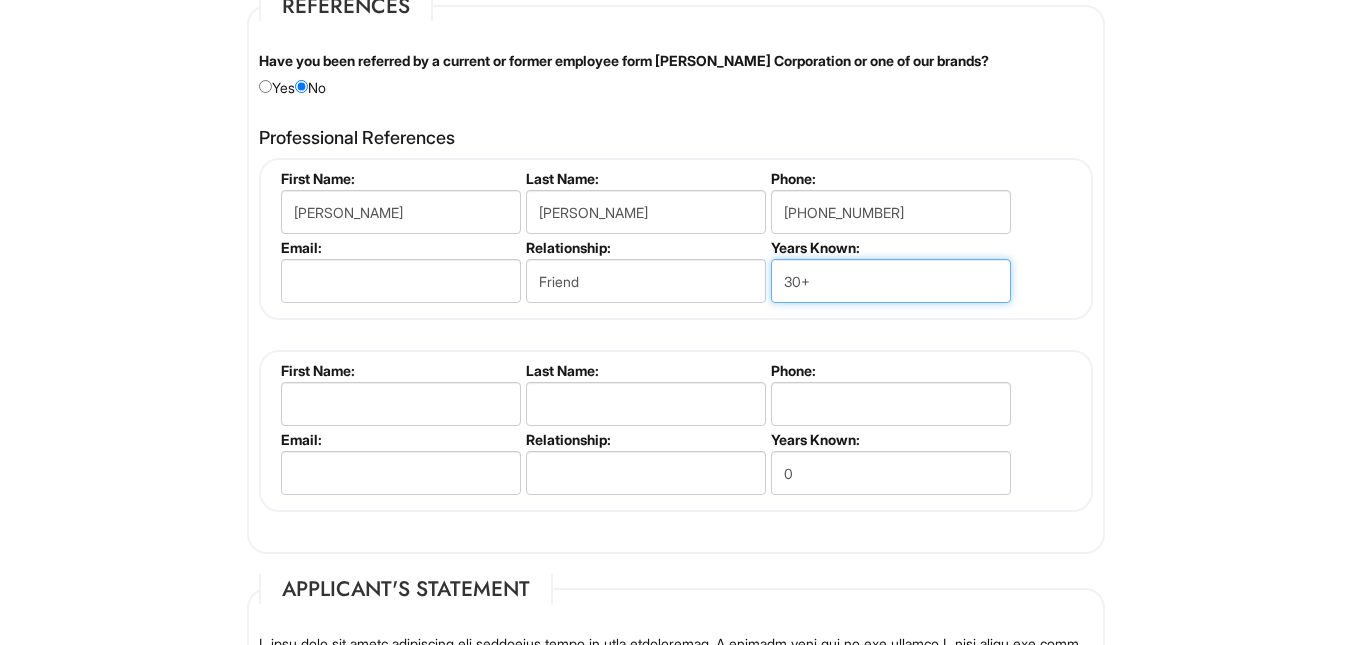 type on "30+" 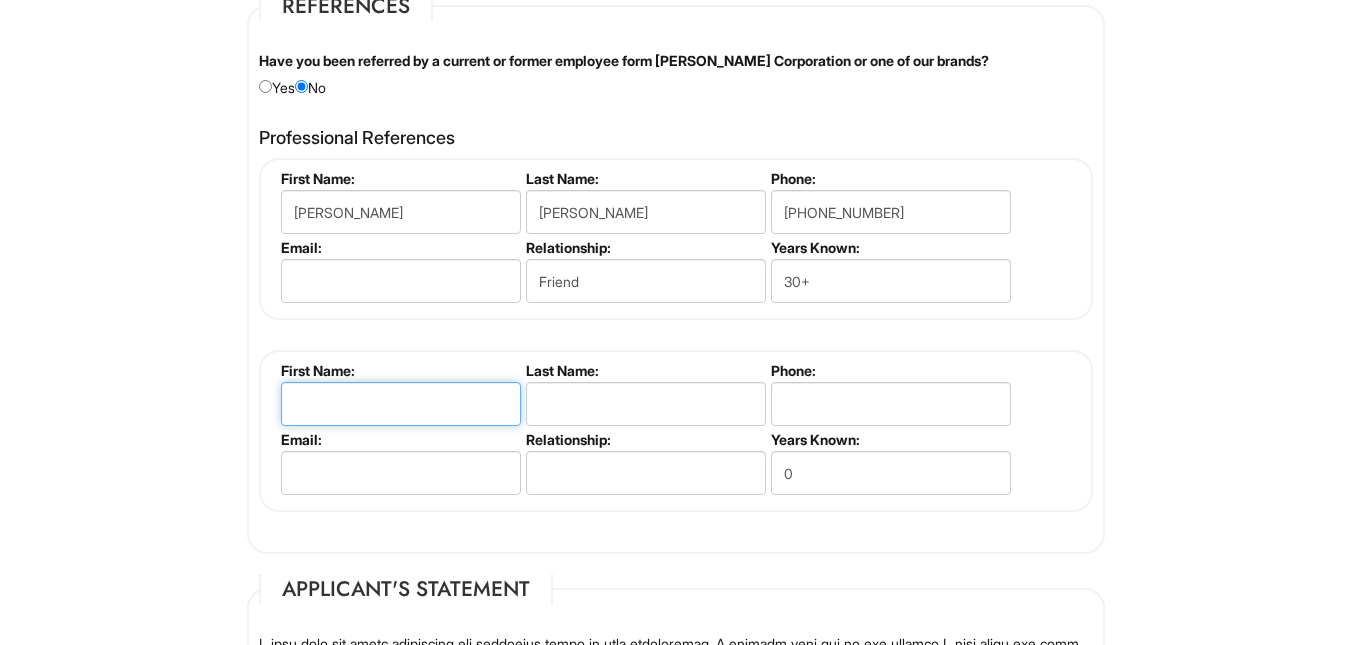 click at bounding box center (401, 404) 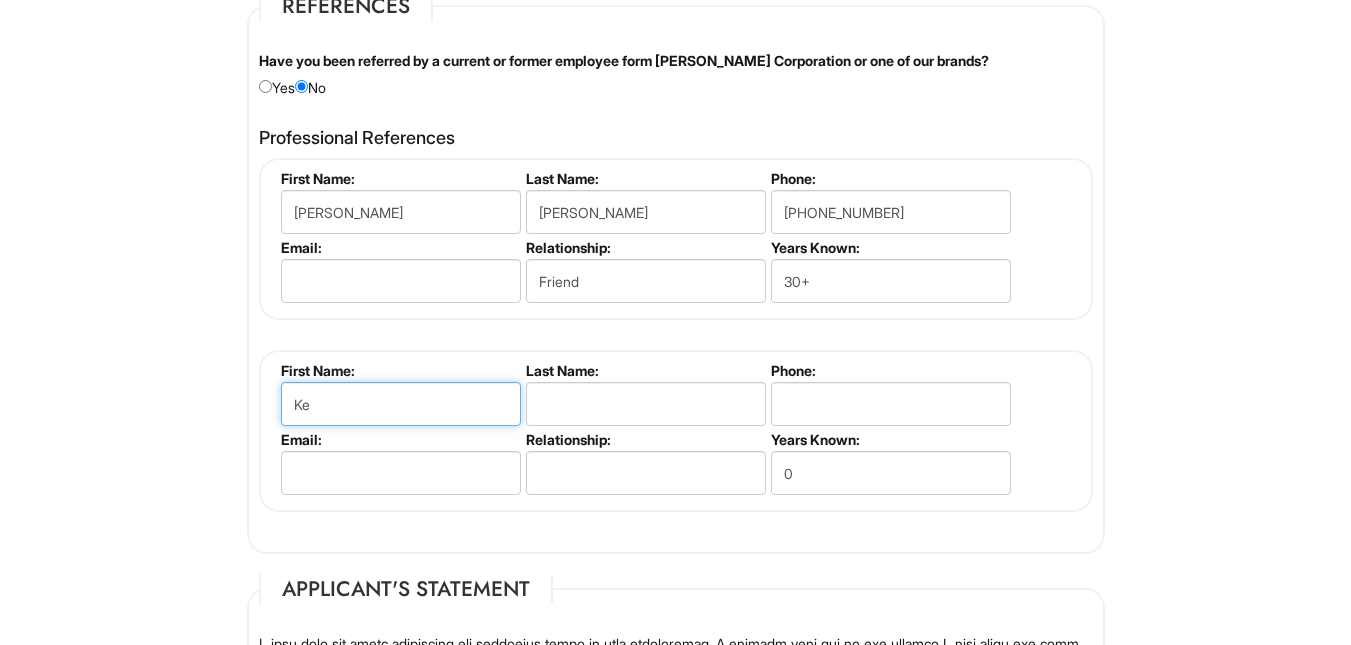 type on "K" 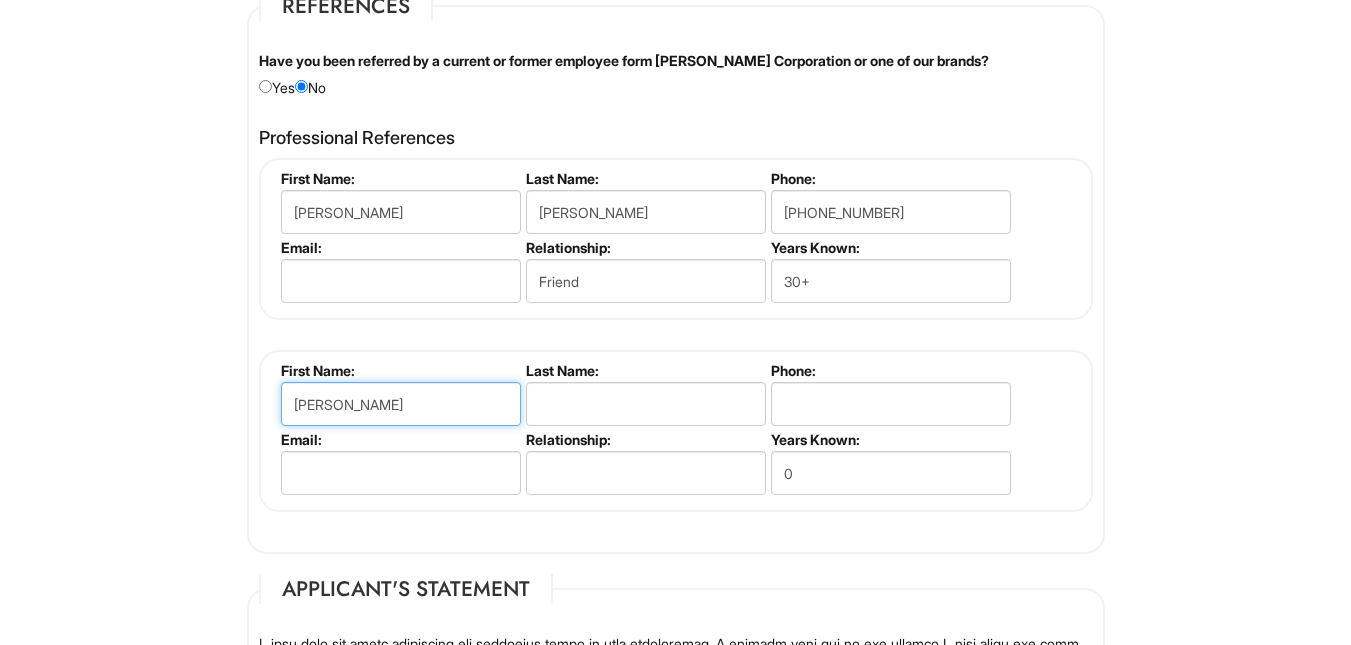type on "Lorraine" 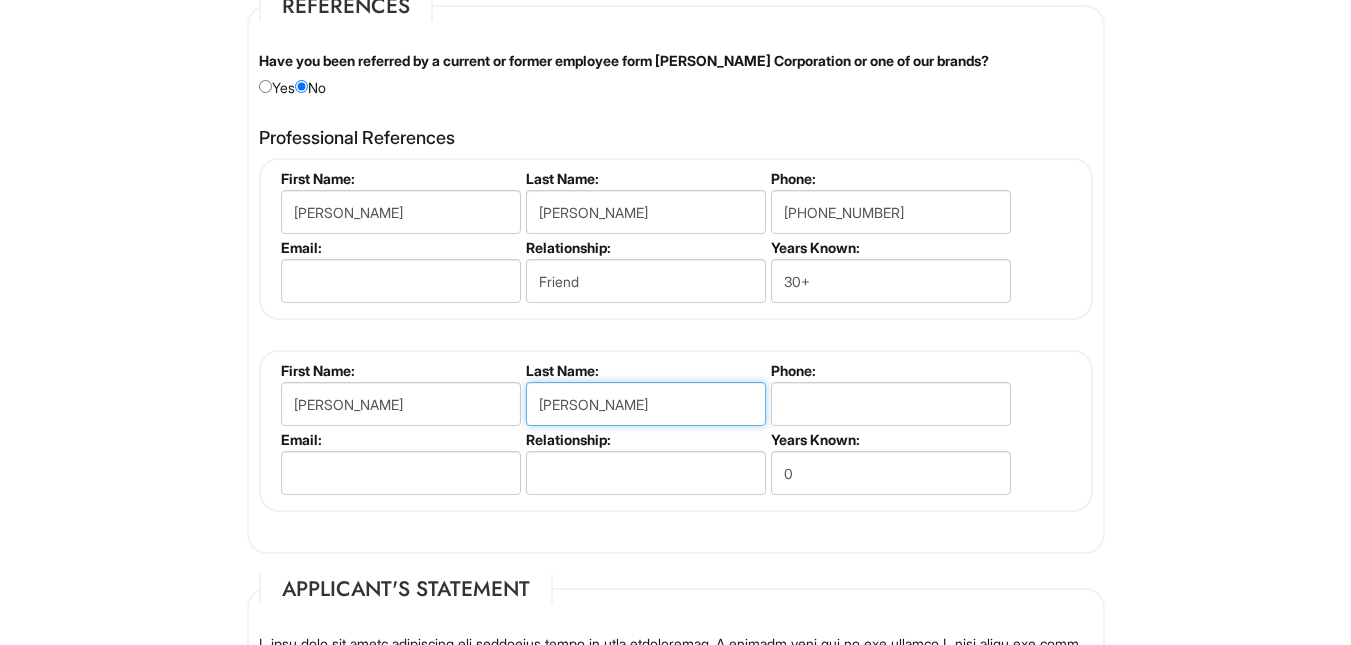 type on "Irving" 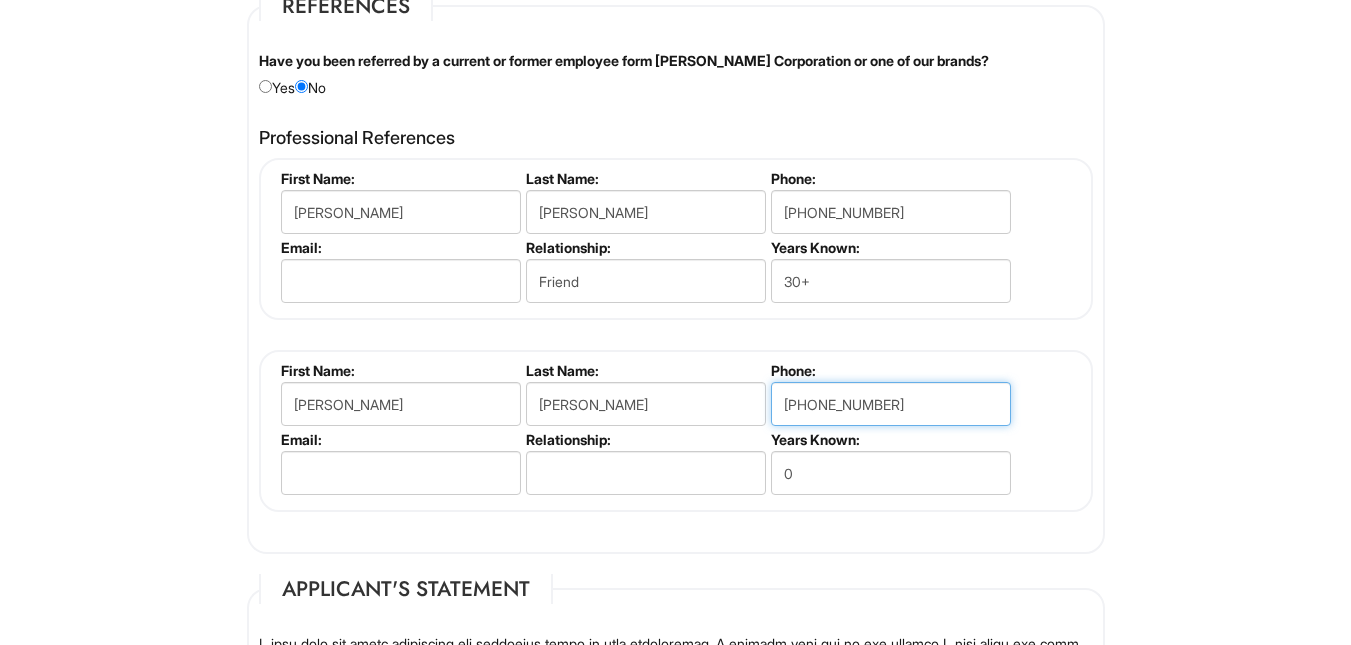 type on "619-251-6583" 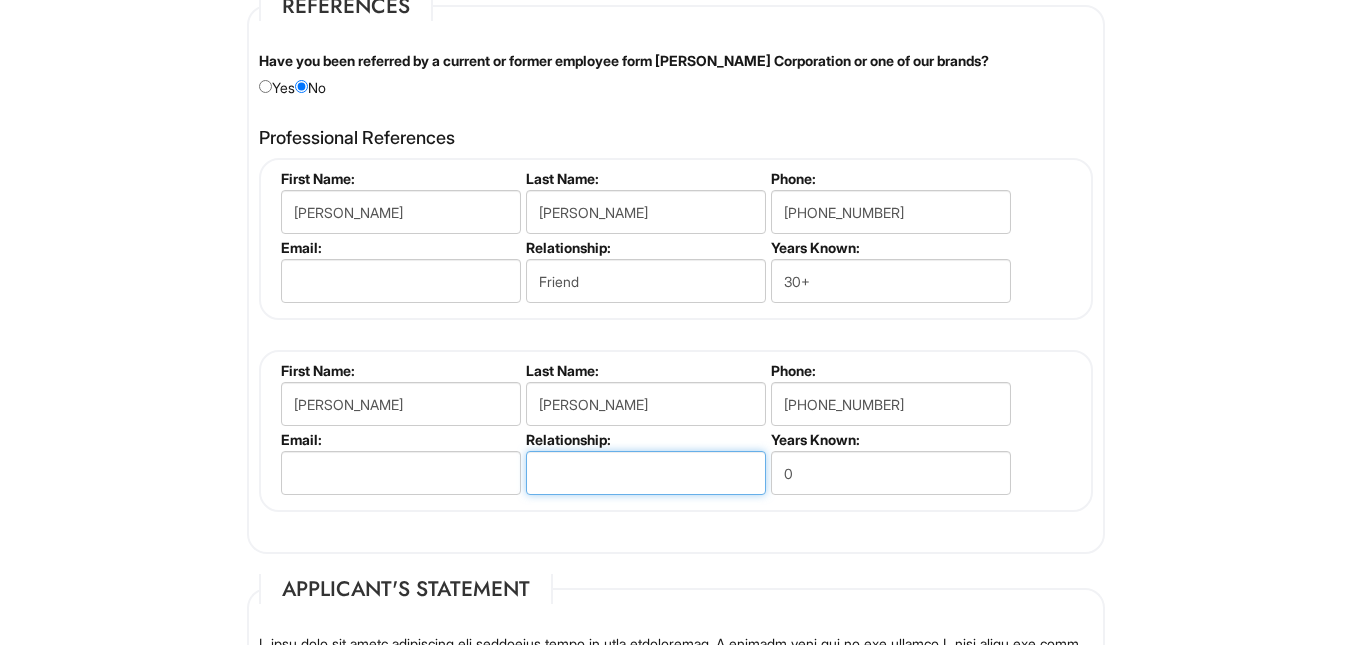 click at bounding box center [646, 473] 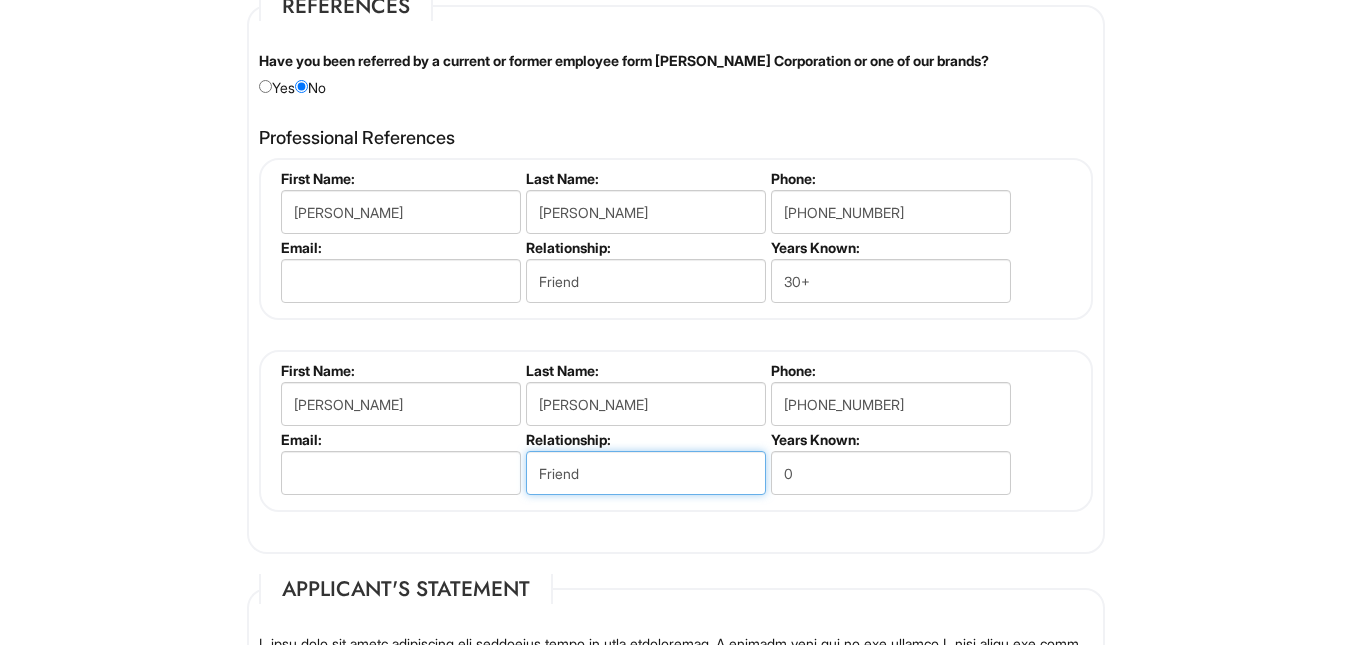 type on "Friend" 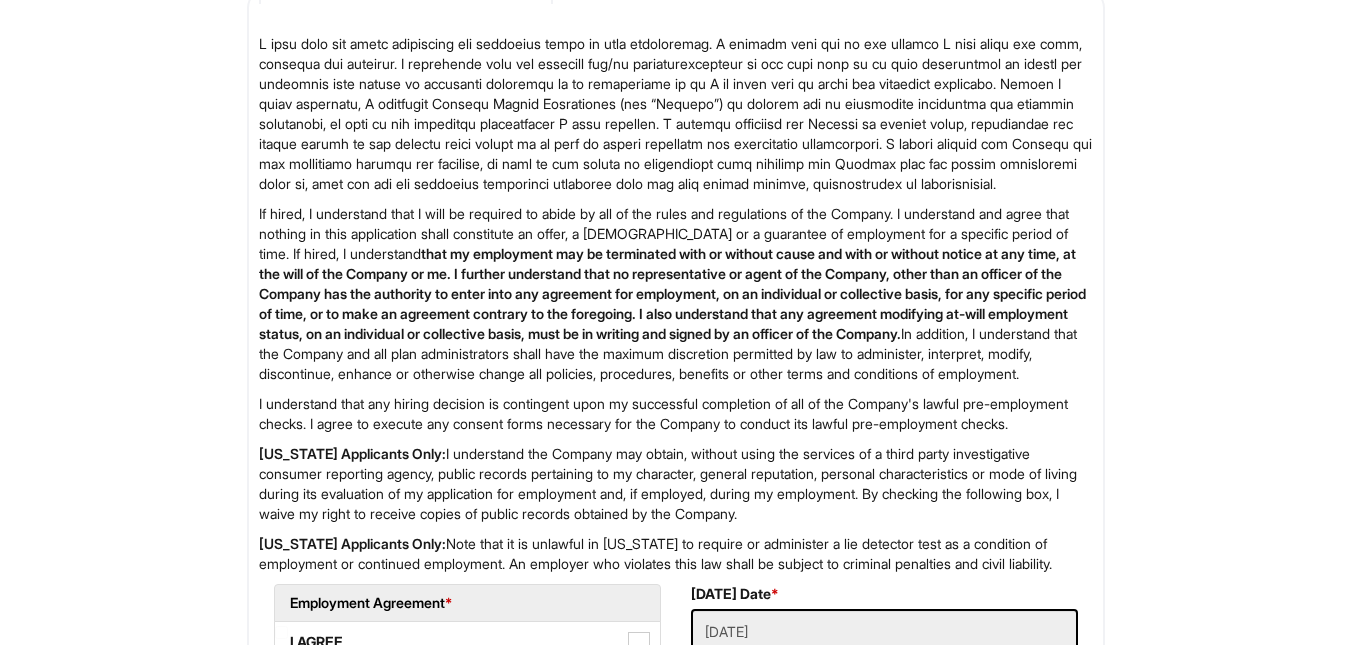 scroll, scrollTop: 3000, scrollLeft: 0, axis: vertical 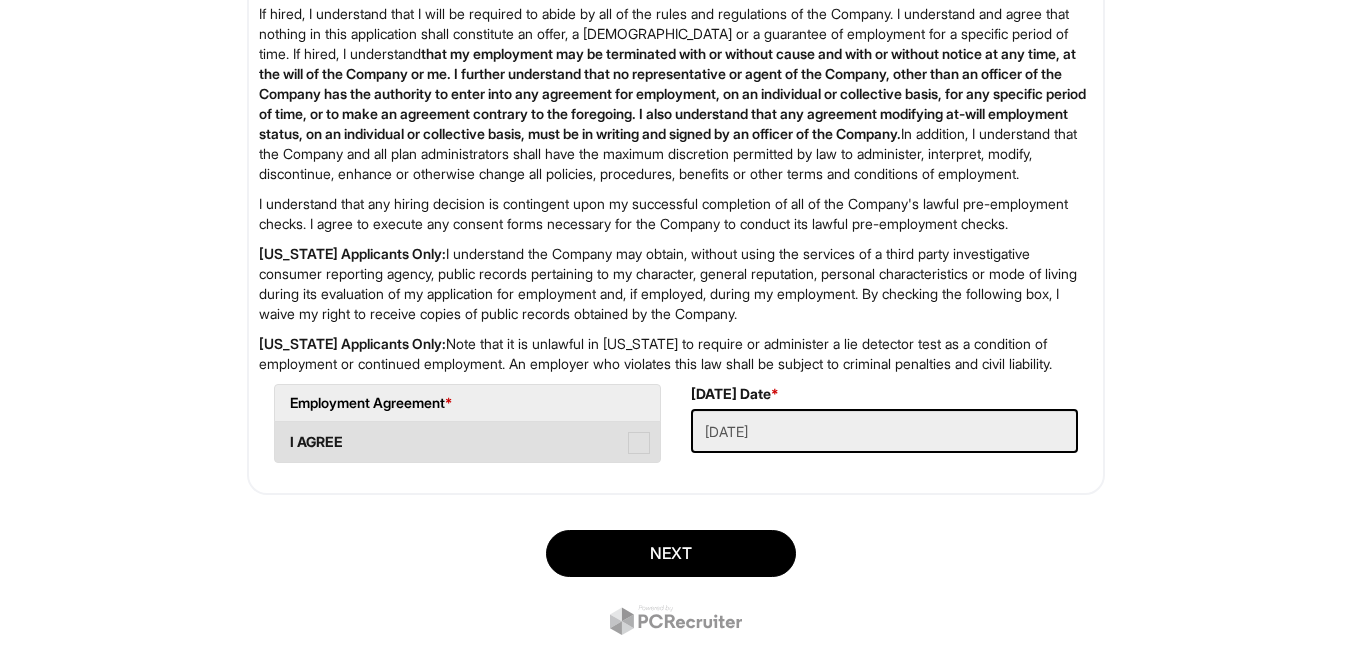 type on "30+" 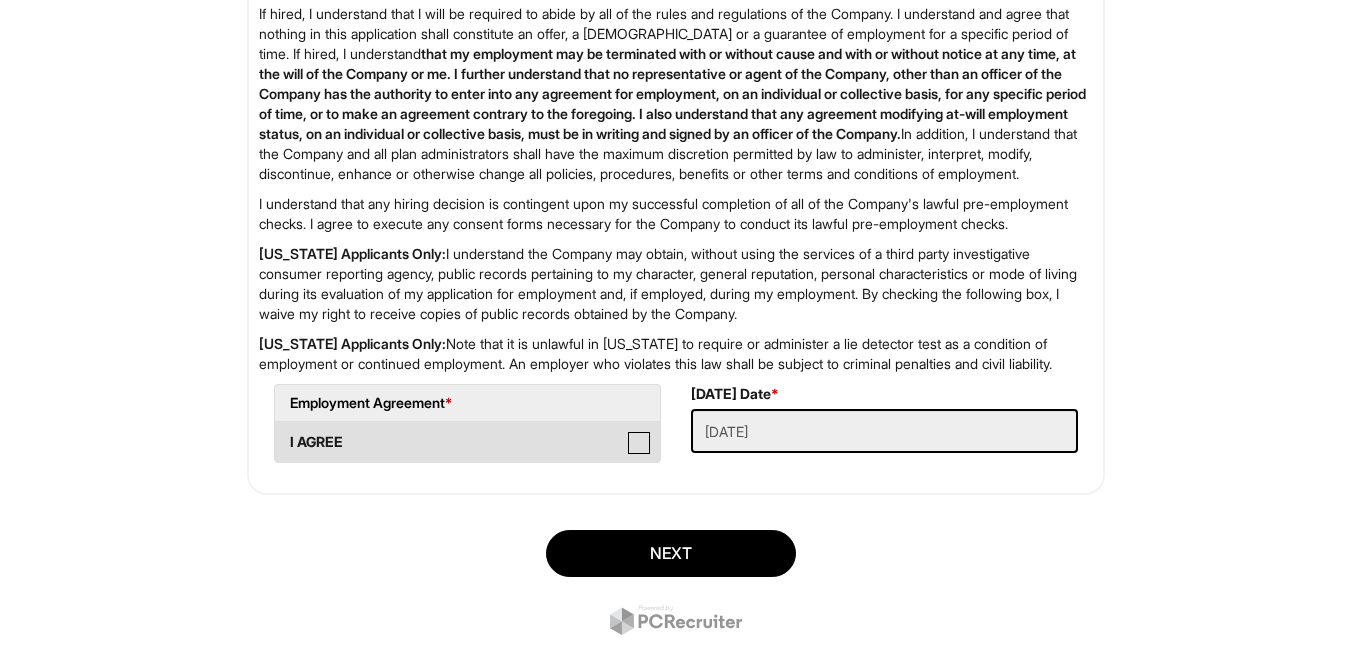 click on "I AGREE" at bounding box center (281, 432) 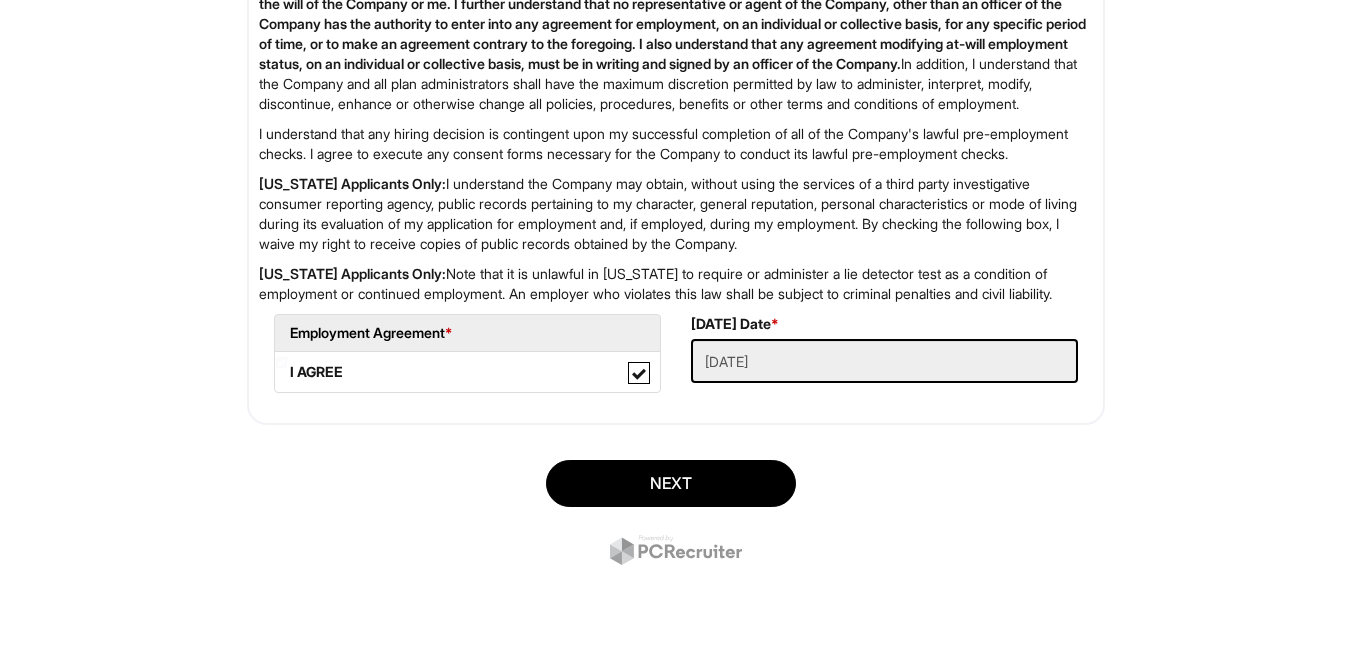 scroll, scrollTop: 3150, scrollLeft: 0, axis: vertical 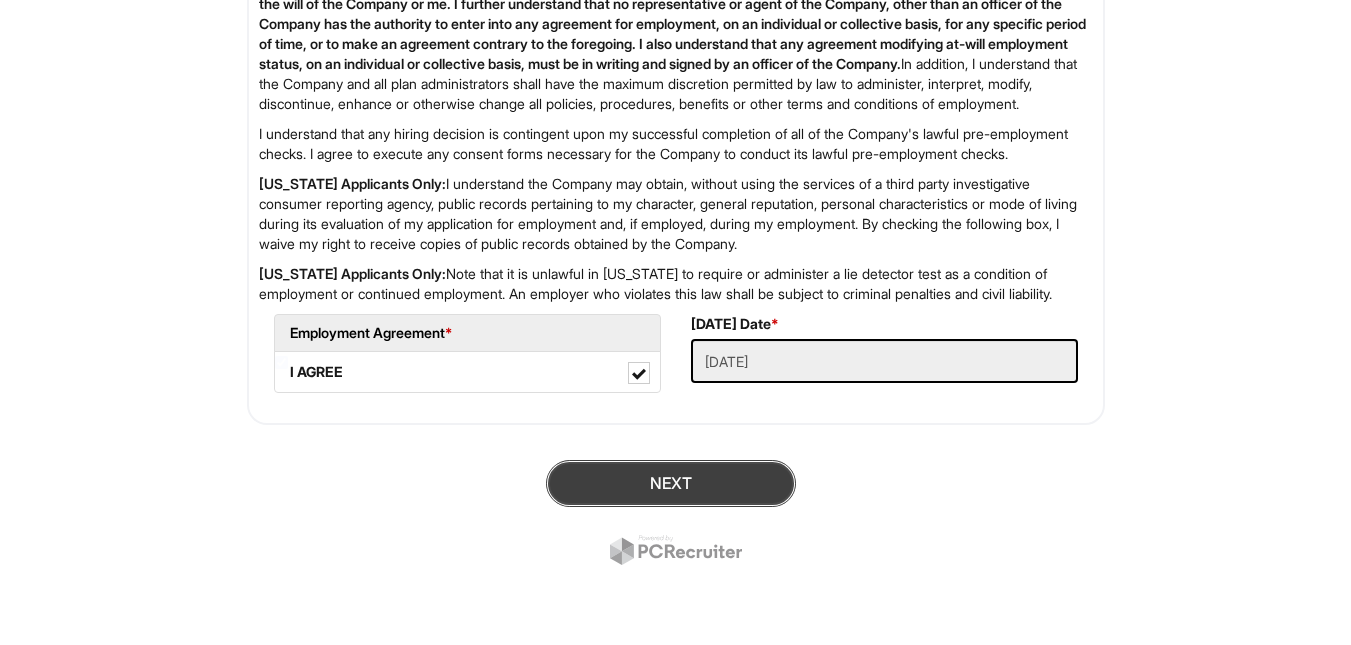 click on "Next" at bounding box center (671, 483) 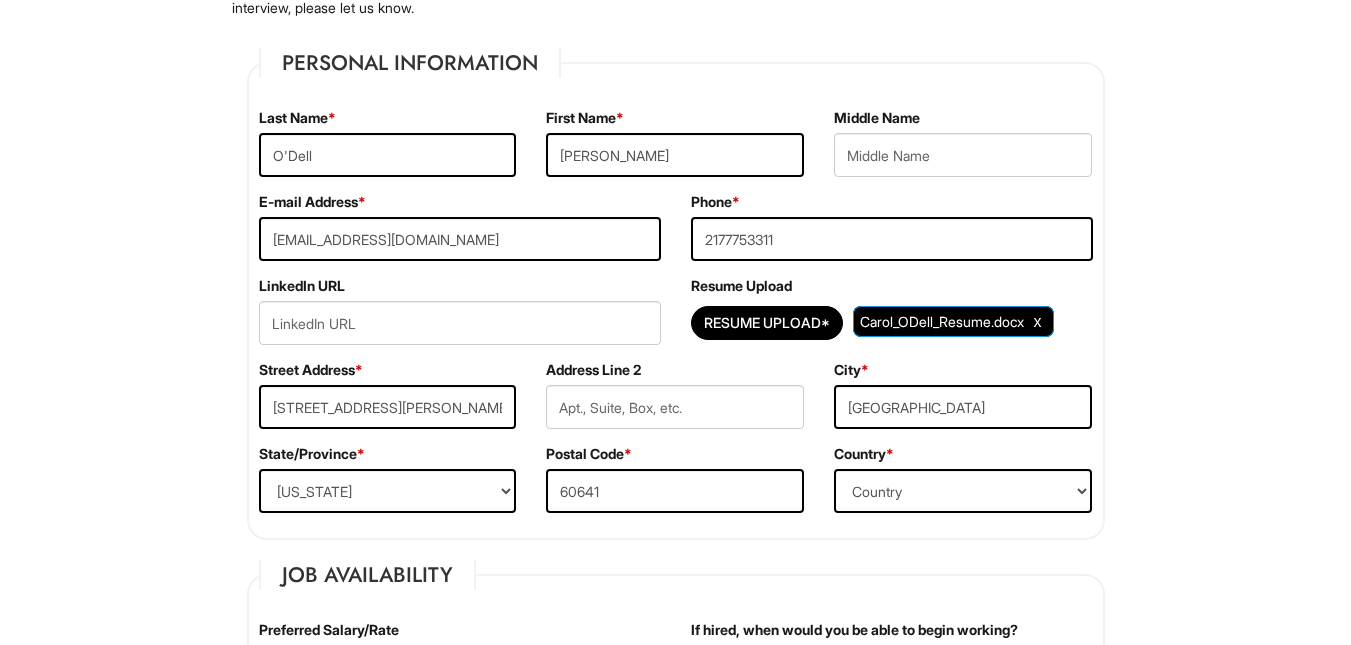 scroll, scrollTop: 22, scrollLeft: 0, axis: vertical 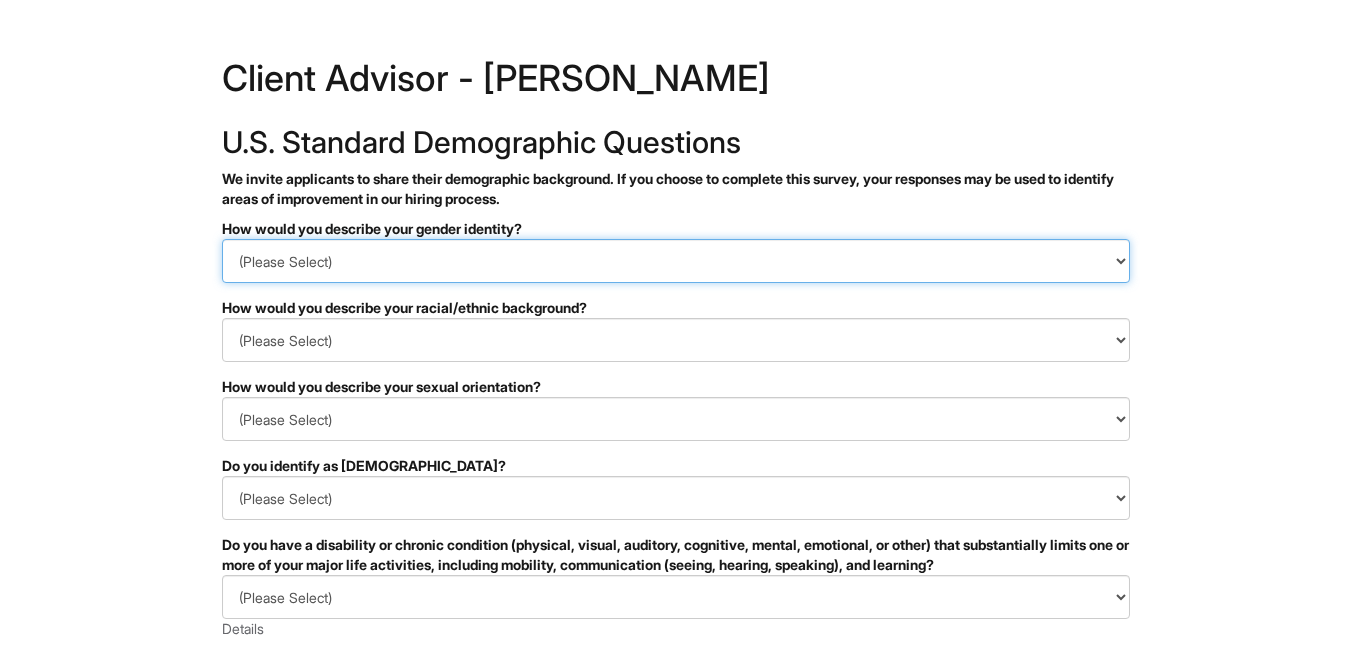 click on "(Please Select) Man Woman [DEMOGRAPHIC_DATA] I prefer to self-describe I don't wish to answer" at bounding box center (676, 261) 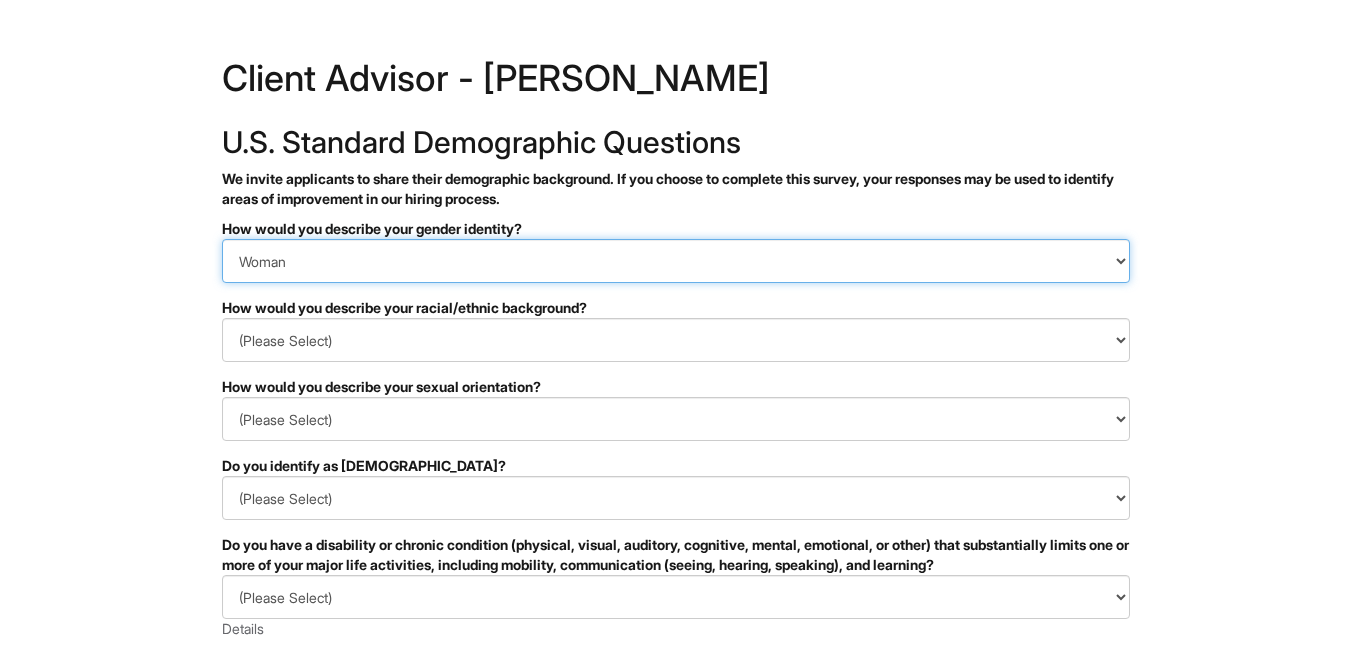 click on "(Please Select) Man Woman [DEMOGRAPHIC_DATA] I prefer to self-describe I don't wish to answer" at bounding box center (676, 261) 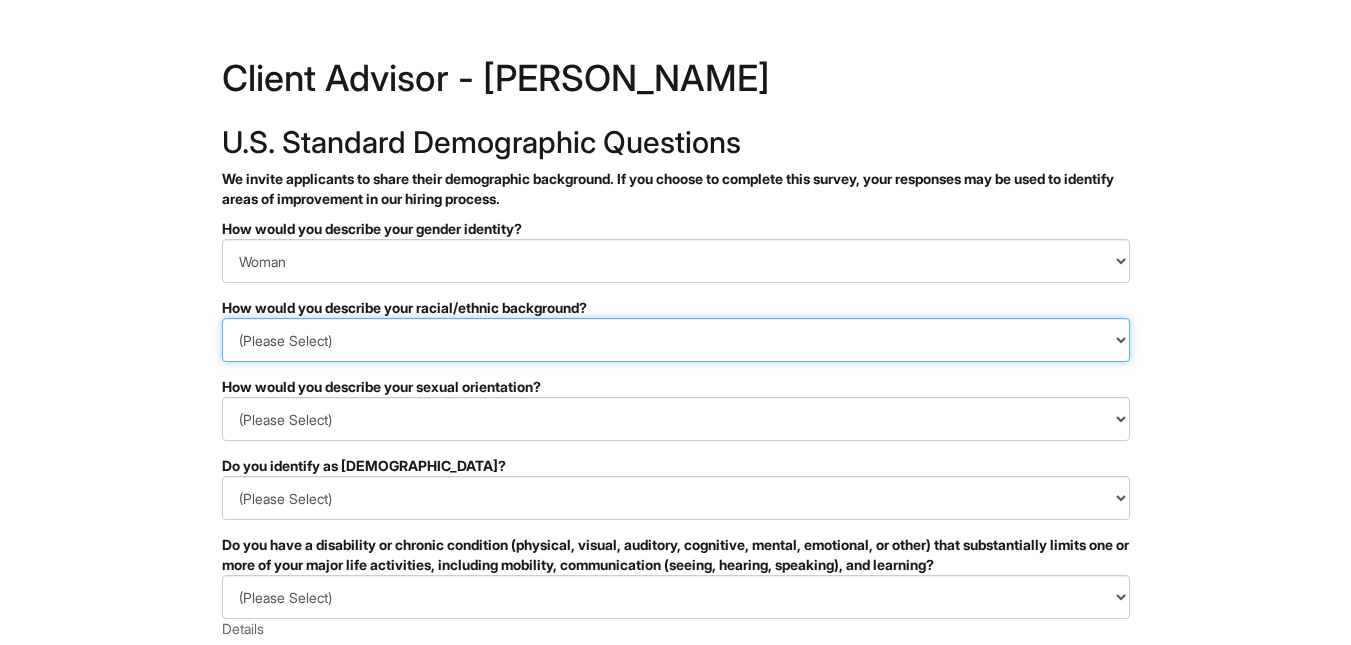 click on "(Please Select) [DEMOGRAPHIC_DATA] or of [DEMOGRAPHIC_DATA] descent    [DEMOGRAPHIC_DATA]    Hispanic, [DEMOGRAPHIC_DATA] or of [DEMOGRAPHIC_DATA] Origin    Indigenous, [DEMOGRAPHIC_DATA] or [US_STATE][DEMOGRAPHIC_DATA]    Middle Eastern or [DEMOGRAPHIC_DATA] or [DEMOGRAPHIC_DATA]    [DEMOGRAPHIC_DATA]    Southeast Asian    White or [DEMOGRAPHIC_DATA]    I prefer to self-describe    I don't wish to answer" at bounding box center [676, 340] 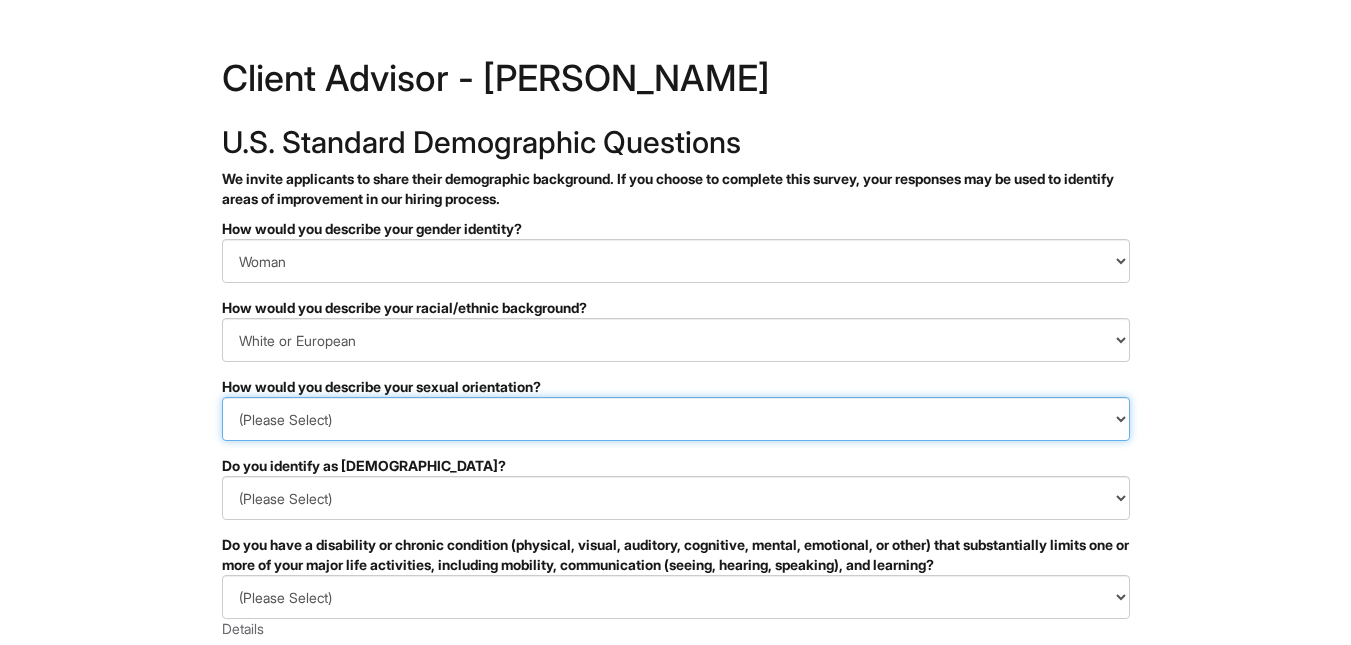 click on "(Please Select) [DEMOGRAPHIC_DATA] [DEMOGRAPHIC_DATA] and/or [DEMOGRAPHIC_DATA] [DEMOGRAPHIC_DATA] [DEMOGRAPHIC_DATA] [DEMOGRAPHIC_DATA] [DEMOGRAPHIC_DATA] I prefer to self-describe I don't wish to answer" at bounding box center [676, 419] 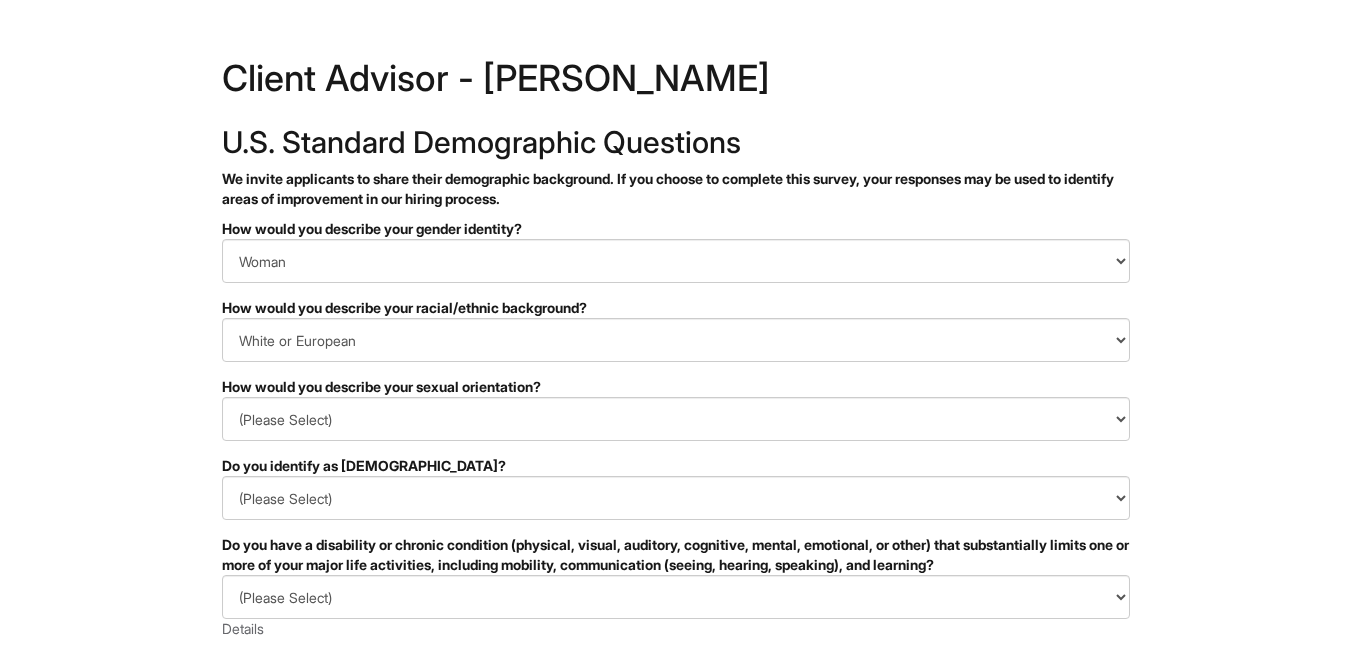 click on "&nbsp; ✔ 2 3 Client Advisor - [PERSON_NAME] U.S. Standard Demographic Questions We invite applicants to share their demographic background. If you choose to complete this survey, your responses may be used to identify
areas of improvement in our hiring process. PLEASE COMPLETE ALL REQUIRED FIELDS How would you describe your gender identity? (Please Select) Man Woman [DEMOGRAPHIC_DATA] I prefer to self-describe I don't wish to answer How would you describe your racial/ethnic background? (Please Select) [DEMOGRAPHIC_DATA] or of [DEMOGRAPHIC_DATA] descent    [DEMOGRAPHIC_DATA]    Hispanic, [DEMOGRAPHIC_DATA] or of [DEMOGRAPHIC_DATA] Origin    Indigenous, [DEMOGRAPHIC_DATA] or [US_STATE][DEMOGRAPHIC_DATA]    Middle Eastern or North [DEMOGRAPHIC_DATA] or [DEMOGRAPHIC_DATA]    [DEMOGRAPHIC_DATA]    Southeast Asian    White or [DEMOGRAPHIC_DATA]    I prefer to self-describe    I don't wish to answer How would you describe your sexual orientation? (Please Select) [DEMOGRAPHIC_DATA] [DEMOGRAPHIC_DATA] and/or [DEMOGRAPHIC_DATA] [DEMOGRAPHIC_DATA] [DEMOGRAPHIC_DATA] [DEMOGRAPHIC_DATA] [DEMOGRAPHIC_DATA] I prefer to self-describe I don't wish to answer (Please Select) Yes" at bounding box center [675, 563] 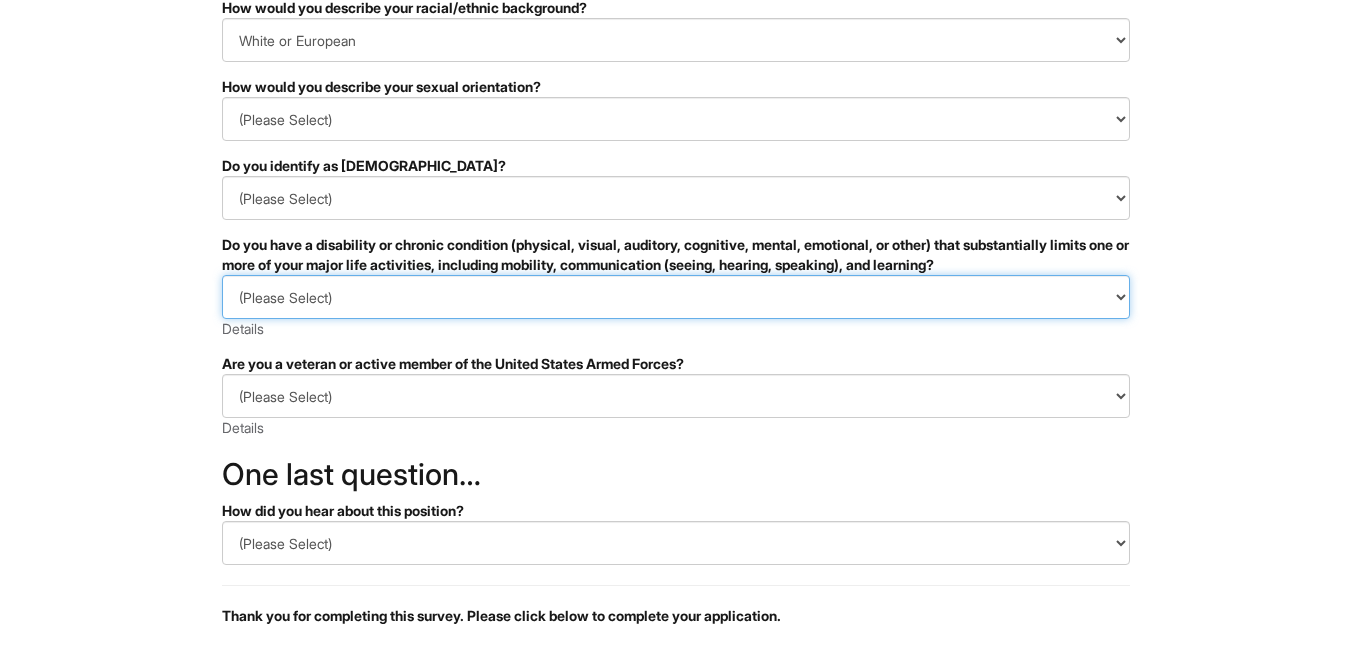 click on "(Please Select) YES, I HAVE A DISABILITY (or previously had a disability) NO, I DON'T HAVE A DISABILITY I DON'T WISH TO ANSWER" at bounding box center (676, 297) 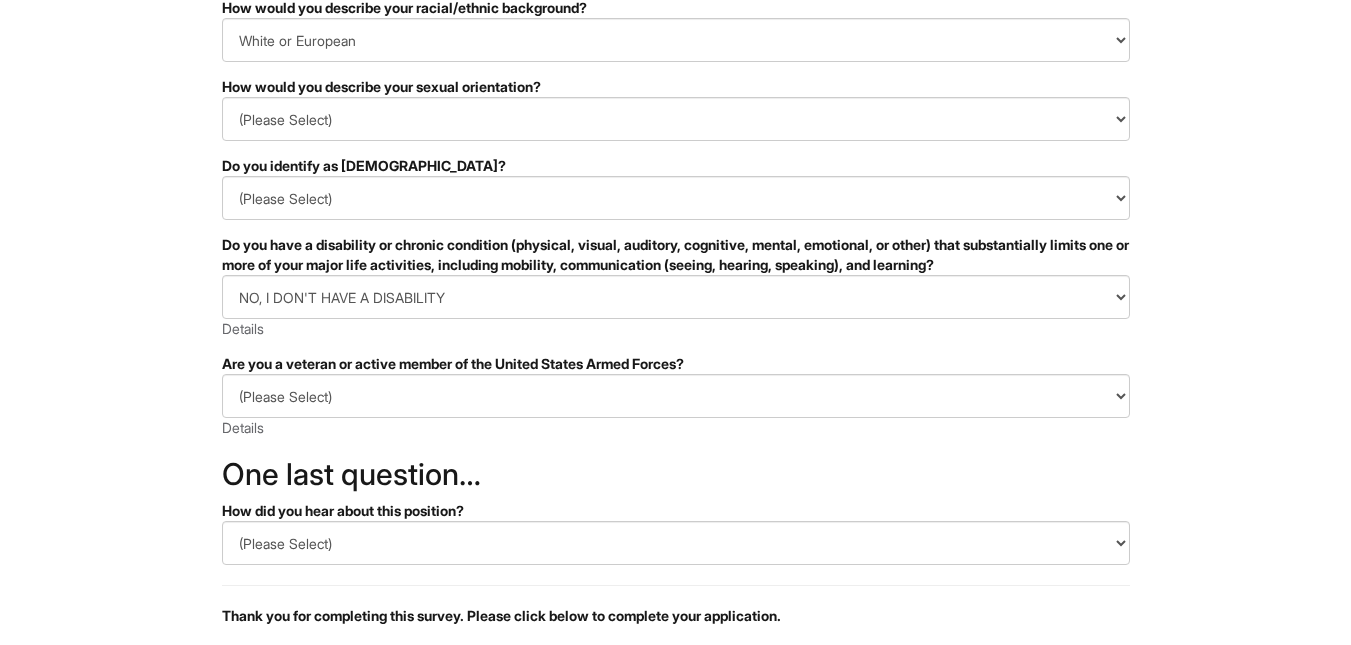 click on "&nbsp; ✔ 2 3 Client Advisor - [PERSON_NAME] U.S. Standard Demographic Questions We invite applicants to share their demographic background. If you choose to complete this survey, your responses may be used to identify
areas of improvement in our hiring process. PLEASE COMPLETE ALL REQUIRED FIELDS How would you describe your gender identity? (Please Select) Man Woman [DEMOGRAPHIC_DATA] I prefer to self-describe I don't wish to answer How would you describe your racial/ethnic background? (Please Select) [DEMOGRAPHIC_DATA] or of [DEMOGRAPHIC_DATA] descent    [DEMOGRAPHIC_DATA]    Hispanic, [DEMOGRAPHIC_DATA] or of [DEMOGRAPHIC_DATA] Origin    Indigenous, [DEMOGRAPHIC_DATA] or [US_STATE][DEMOGRAPHIC_DATA]    Middle Eastern or North [DEMOGRAPHIC_DATA] or [DEMOGRAPHIC_DATA]    [DEMOGRAPHIC_DATA]    Southeast Asian    White or [DEMOGRAPHIC_DATA]    I prefer to self-describe    I don't wish to answer How would you describe your sexual orientation? (Please Select) [DEMOGRAPHIC_DATA] [DEMOGRAPHIC_DATA] and/or [DEMOGRAPHIC_DATA] [DEMOGRAPHIC_DATA] [DEMOGRAPHIC_DATA] [DEMOGRAPHIC_DATA] [DEMOGRAPHIC_DATA] I prefer to self-describe I don't wish to answer (Please Select) Yes" at bounding box center [675, 263] 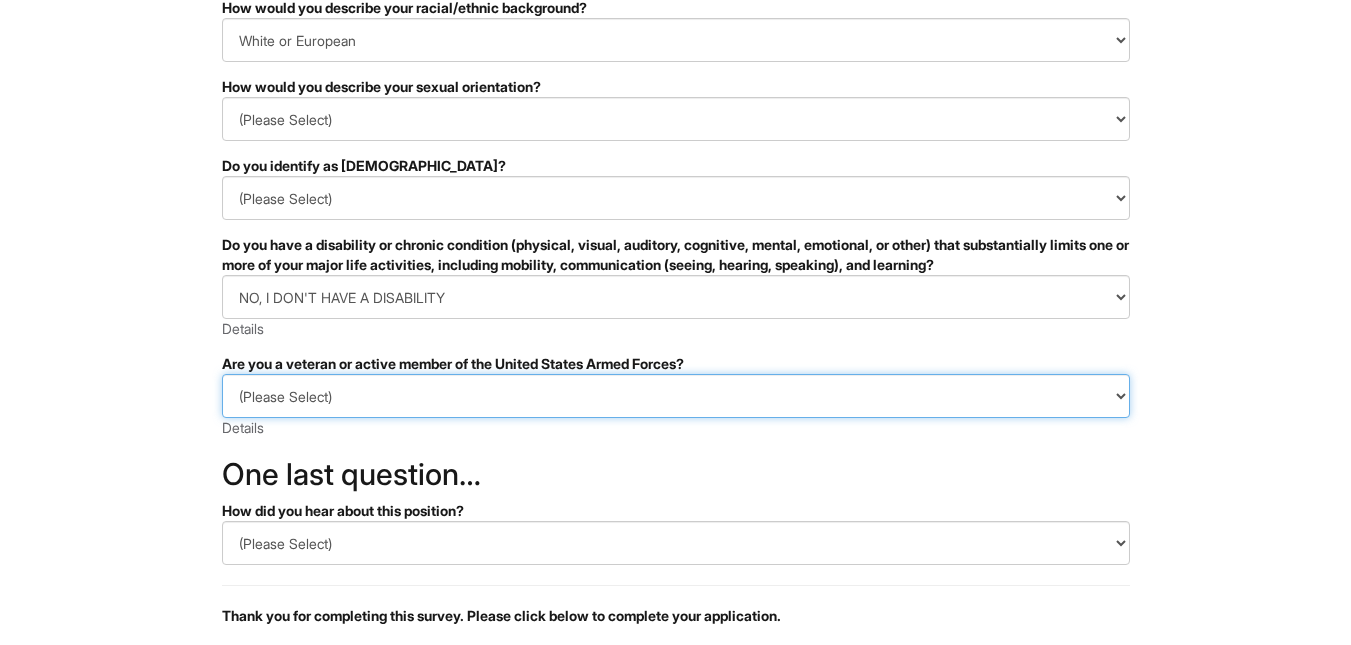 click on "(Please Select) I IDENTIFY AS ONE OR MORE OF THE CLASSIFICATIONS OF PROTECTED VETERANS LISTED I AM NOT A PROTECTED VETERAN I PREFER NOT TO ANSWER" at bounding box center [676, 396] 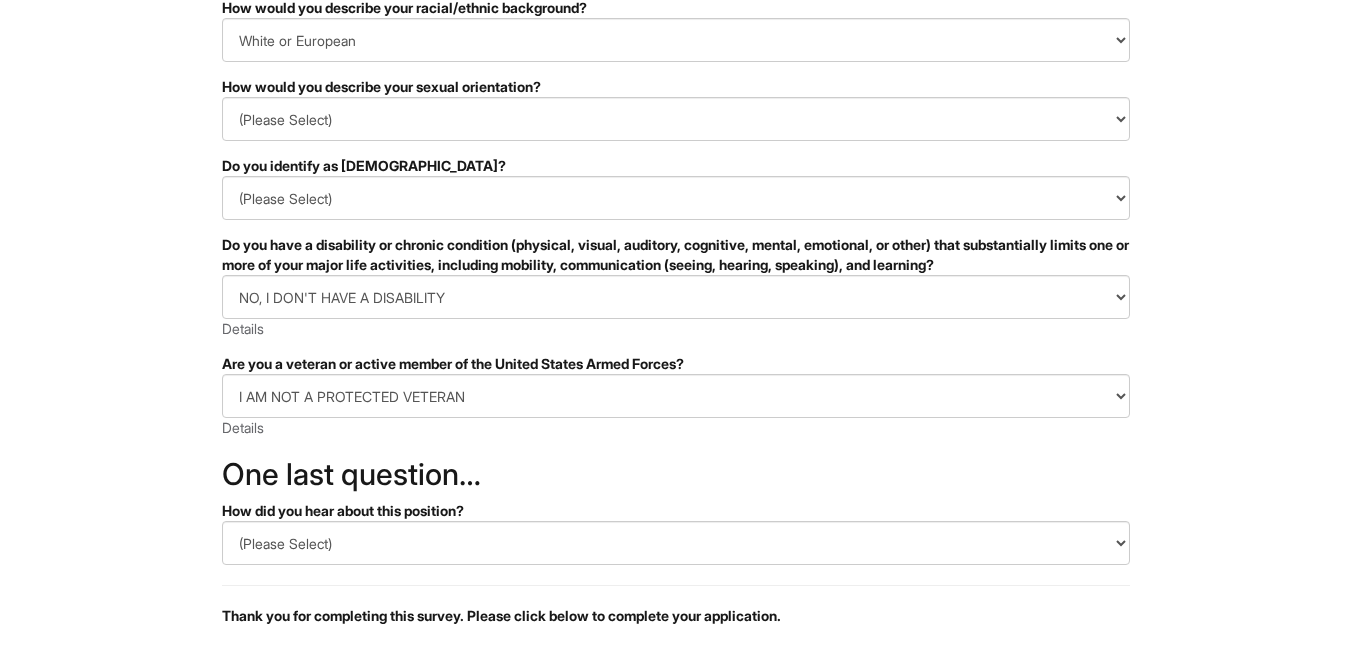 click on "&nbsp; ✔ 2 3 Client Advisor - [PERSON_NAME] U.S. Standard Demographic Questions We invite applicants to share their demographic background. If you choose to complete this survey, your responses may be used to identify
areas of improvement in our hiring process. PLEASE COMPLETE ALL REQUIRED FIELDS How would you describe your gender identity? (Please Select) Man Woman [DEMOGRAPHIC_DATA] I prefer to self-describe I don't wish to answer How would you describe your racial/ethnic background? (Please Select) [DEMOGRAPHIC_DATA] or of [DEMOGRAPHIC_DATA] descent    [DEMOGRAPHIC_DATA]    Hispanic, [DEMOGRAPHIC_DATA] or of [DEMOGRAPHIC_DATA] Origin    Indigenous, [DEMOGRAPHIC_DATA] or [US_STATE][DEMOGRAPHIC_DATA]    Middle Eastern or North [DEMOGRAPHIC_DATA] or [DEMOGRAPHIC_DATA]    [DEMOGRAPHIC_DATA]    Southeast Asian    White or [DEMOGRAPHIC_DATA]    I prefer to self-describe    I don't wish to answer How would you describe your sexual orientation? (Please Select) [DEMOGRAPHIC_DATA] [DEMOGRAPHIC_DATA] and/or [DEMOGRAPHIC_DATA] [DEMOGRAPHIC_DATA] [DEMOGRAPHIC_DATA] [DEMOGRAPHIC_DATA] [DEMOGRAPHIC_DATA] I prefer to self-describe I don't wish to answer (Please Select) Yes" at bounding box center [675, 263] 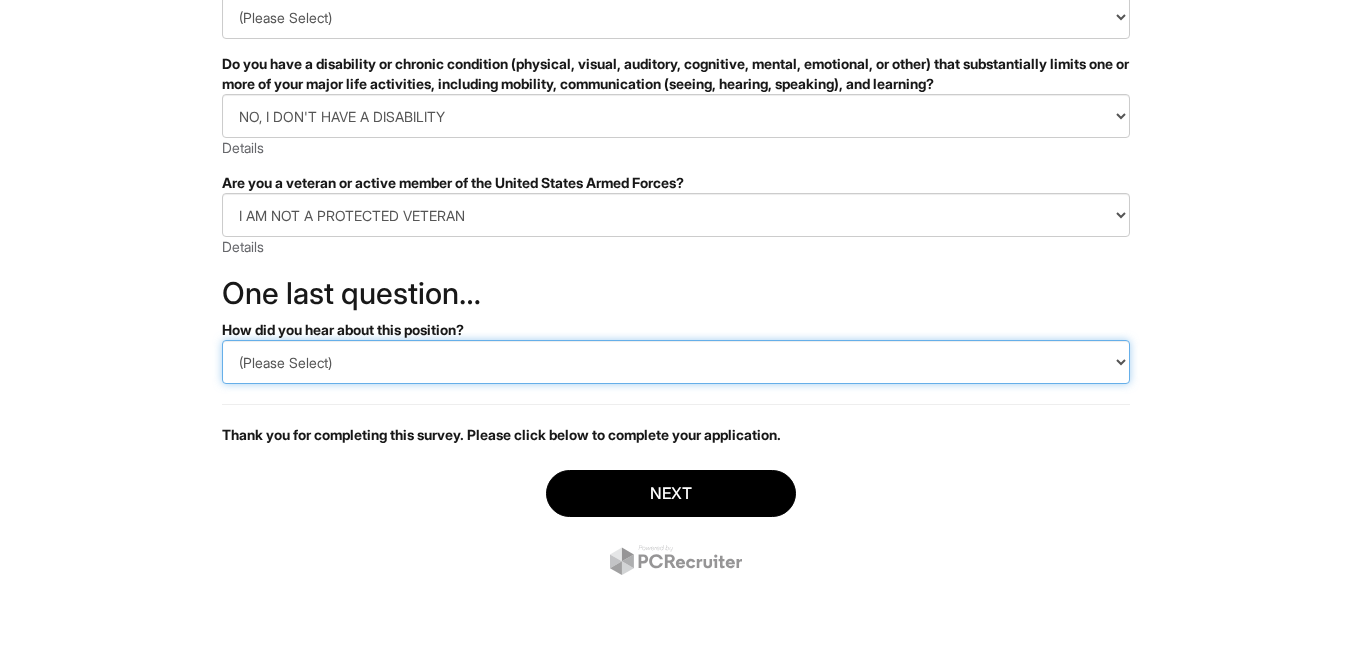click on "(Please Select) CareerBuilder Indeed LinkedIn Monster Referral Other" at bounding box center [676, 362] 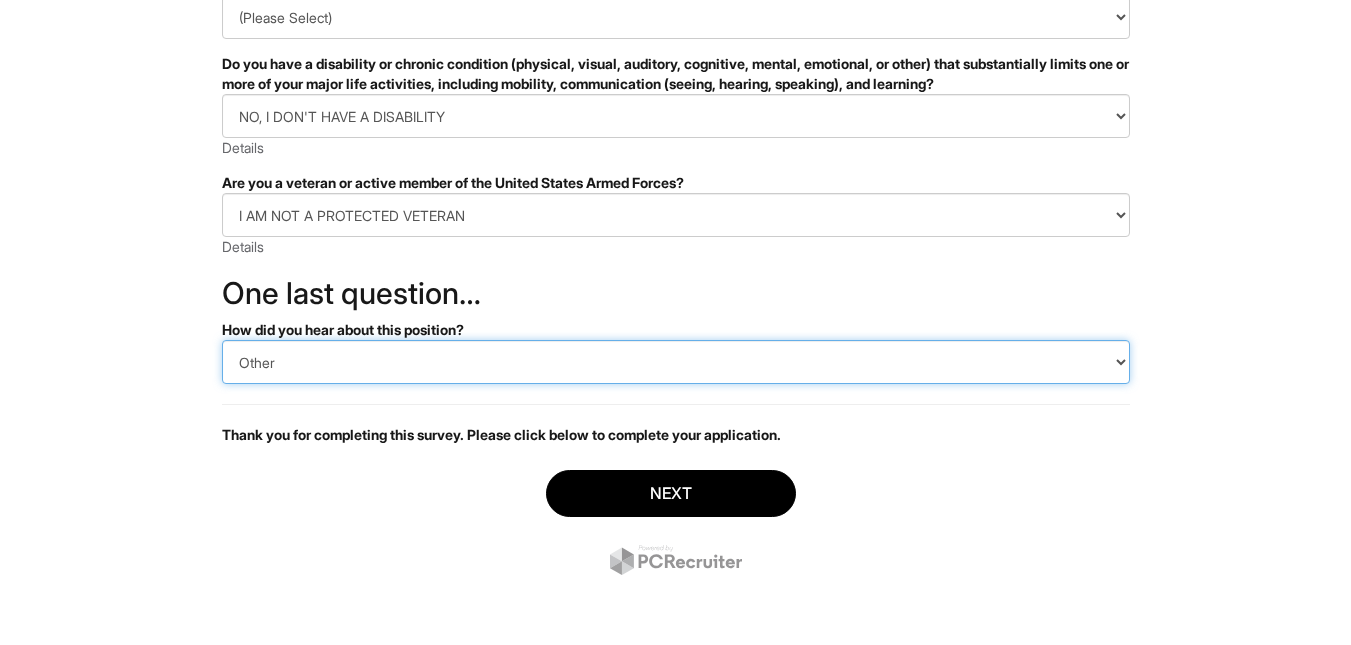 click on "(Please Select) CareerBuilder Indeed LinkedIn Monster Referral Other" at bounding box center (676, 362) 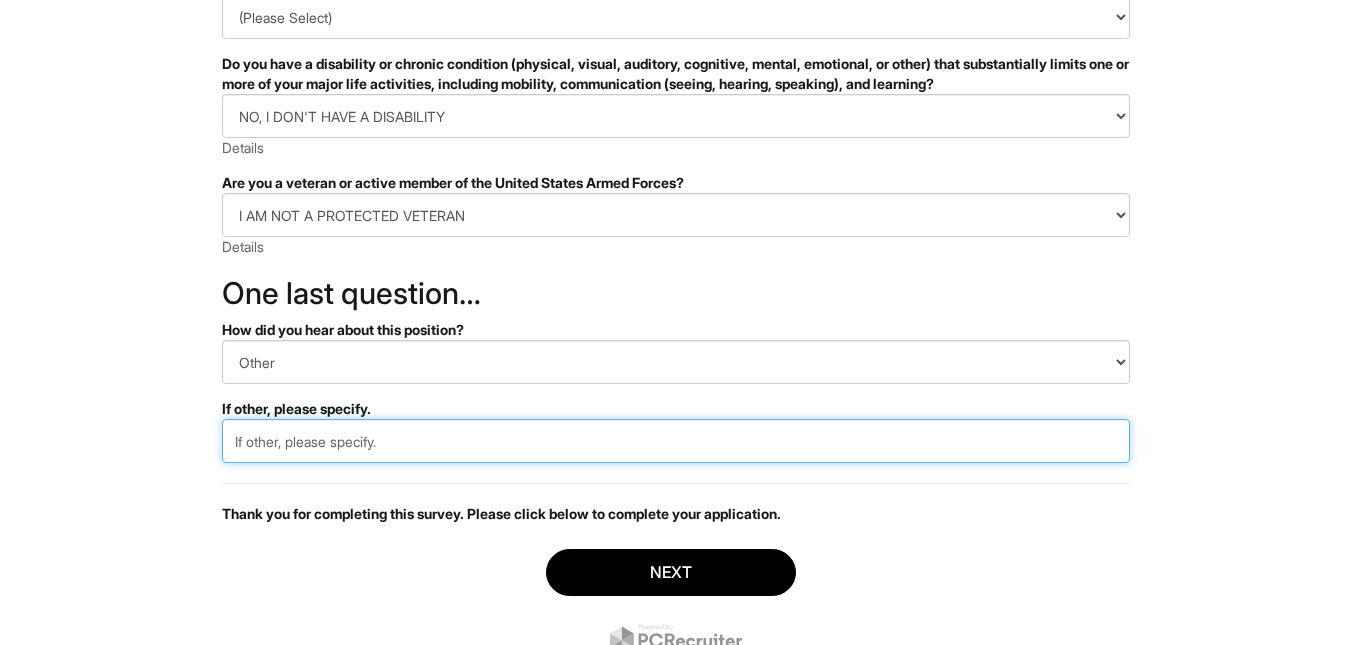 click at bounding box center [676, 441] 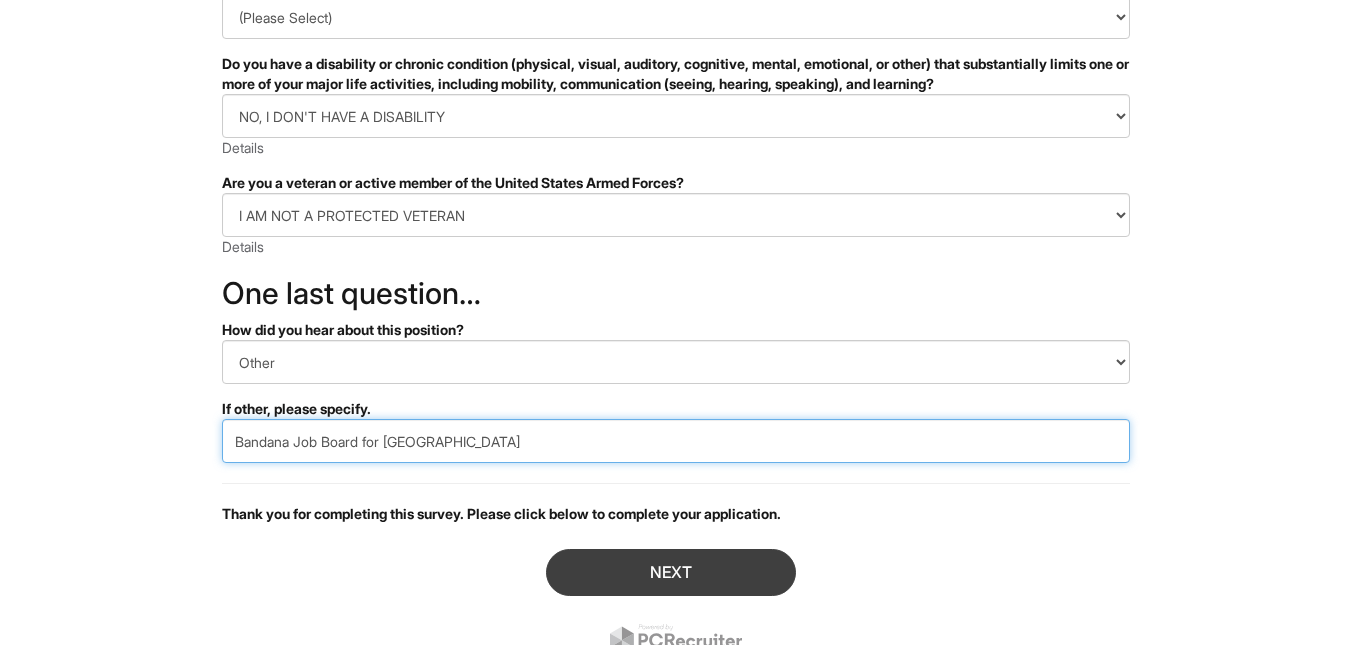 type on "Bandana Job Board for [GEOGRAPHIC_DATA]" 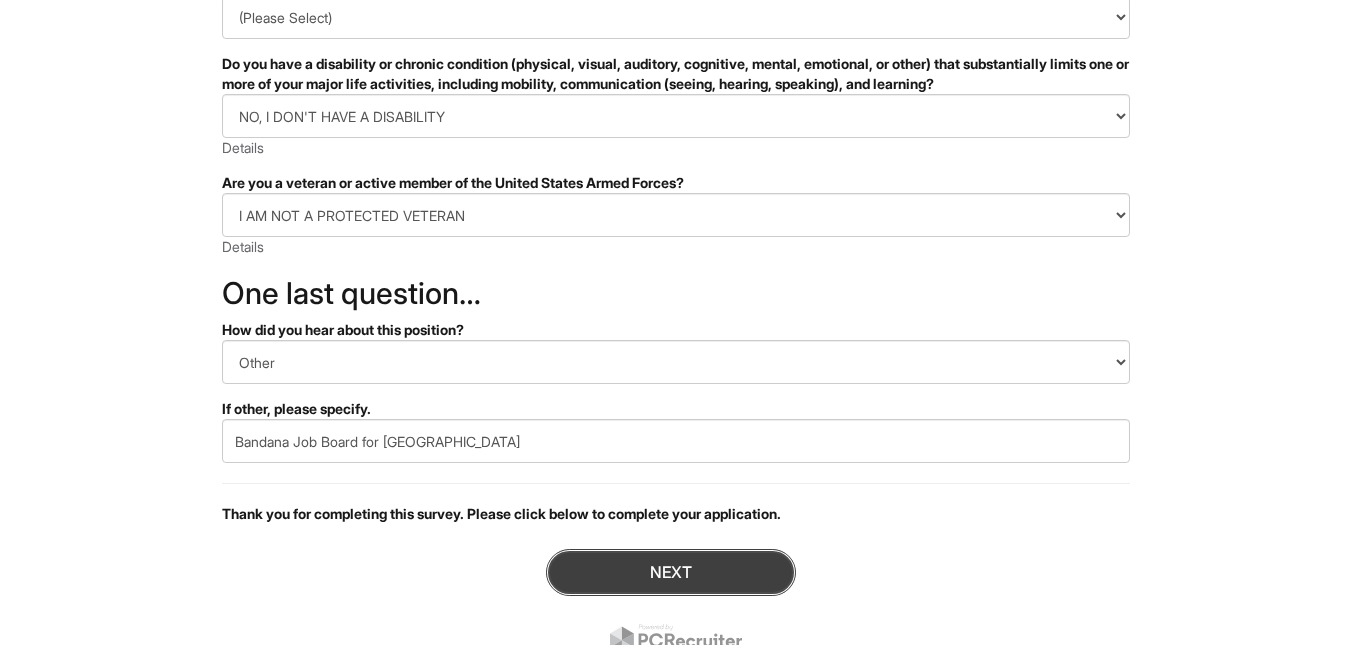 click on "Next" at bounding box center (671, 572) 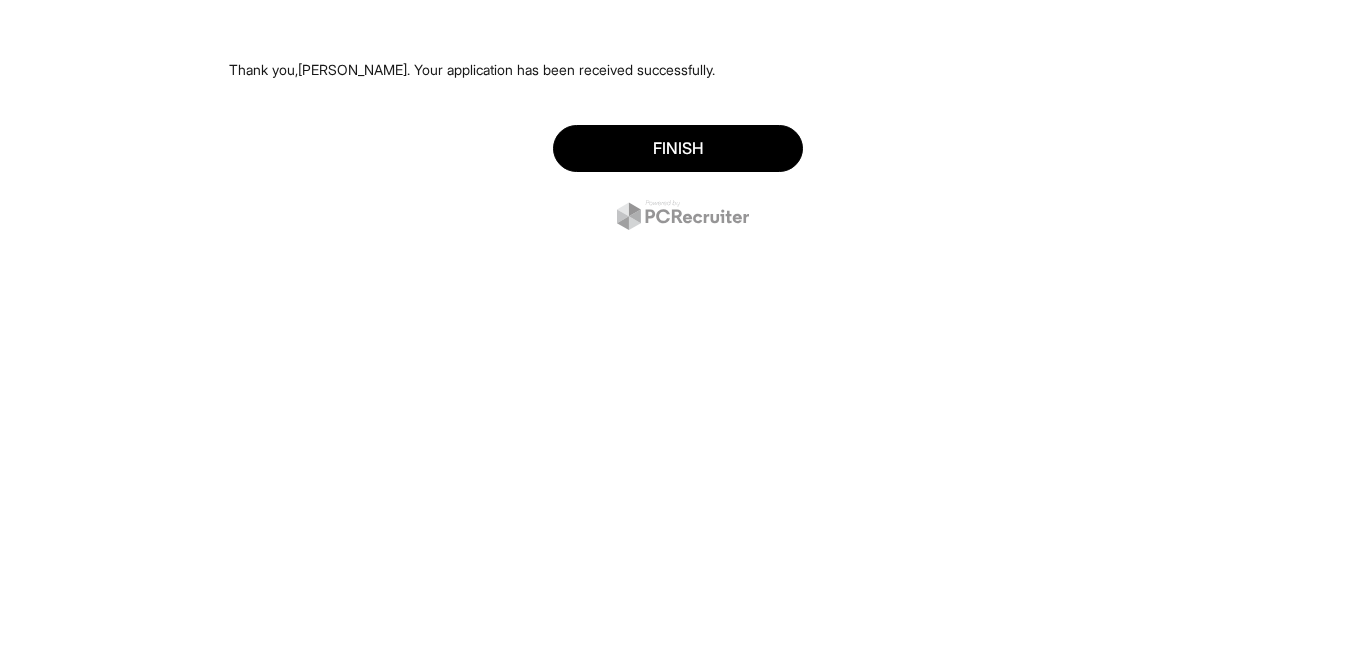 scroll, scrollTop: 0, scrollLeft: 0, axis: both 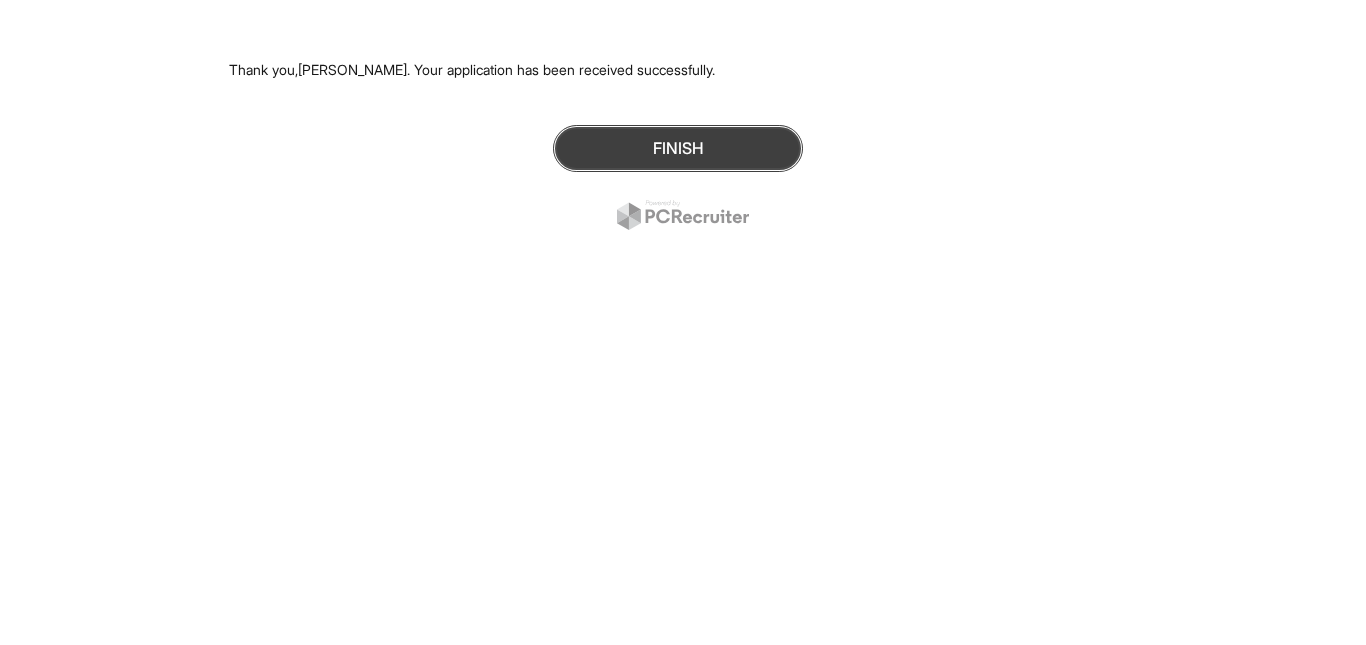 click on "Finish" at bounding box center [678, 148] 